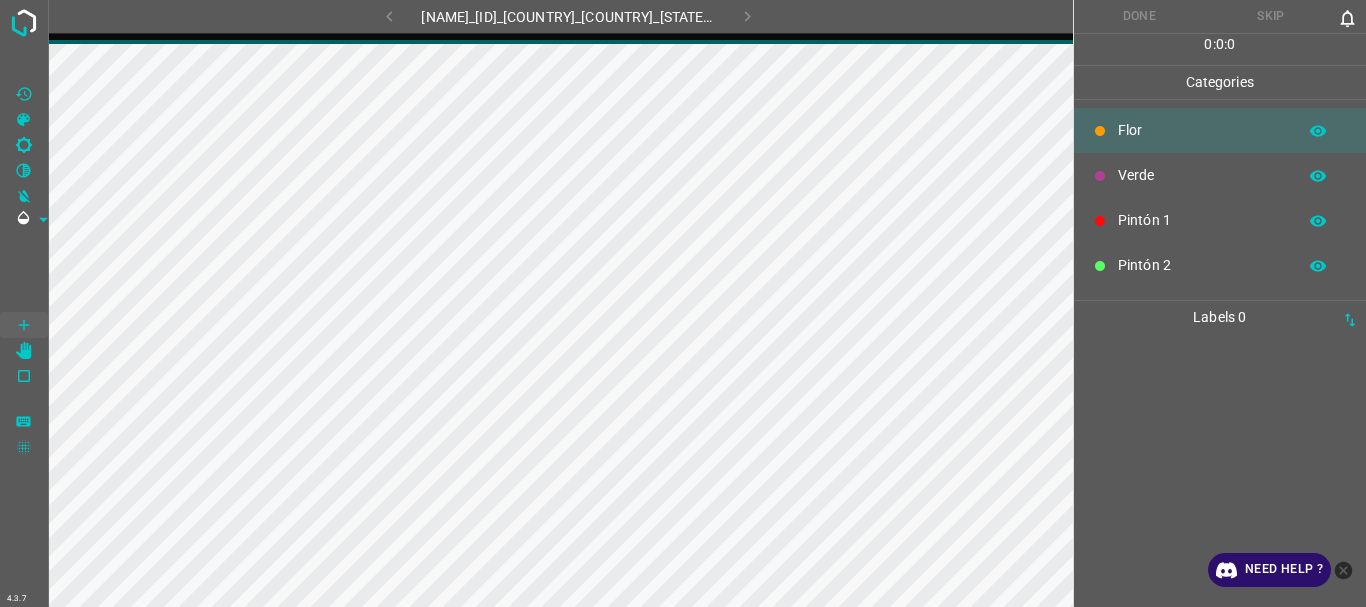 scroll, scrollTop: 0, scrollLeft: 0, axis: both 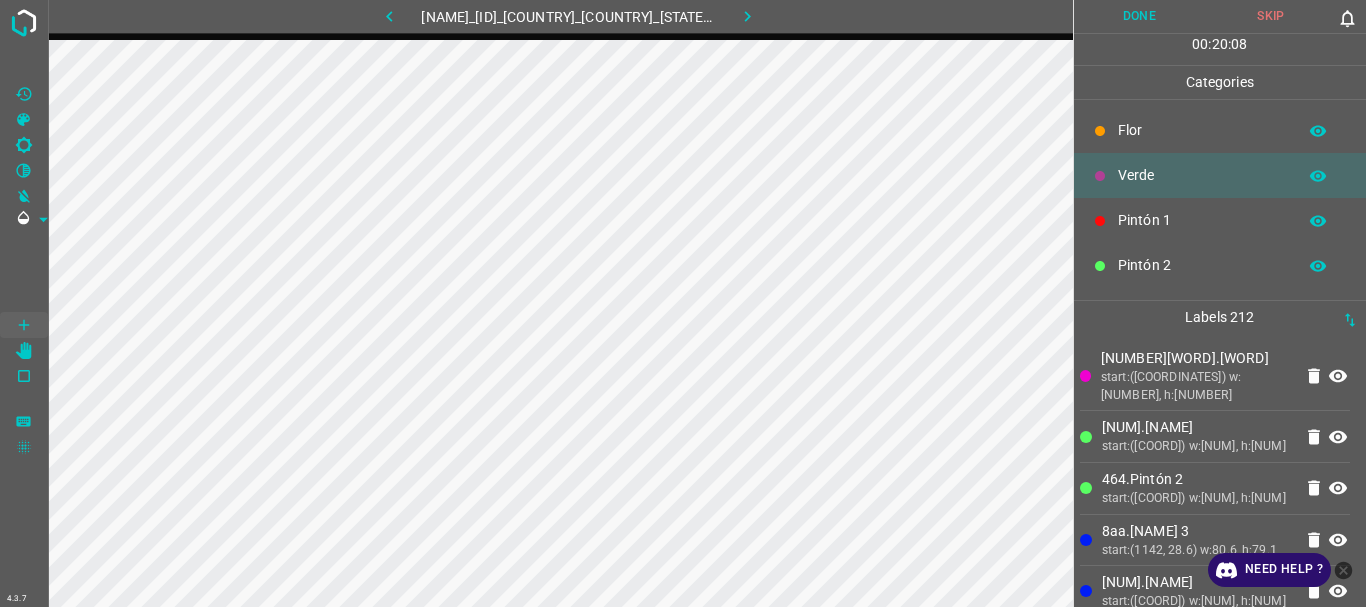 click on "Done" at bounding box center (1140, 16) 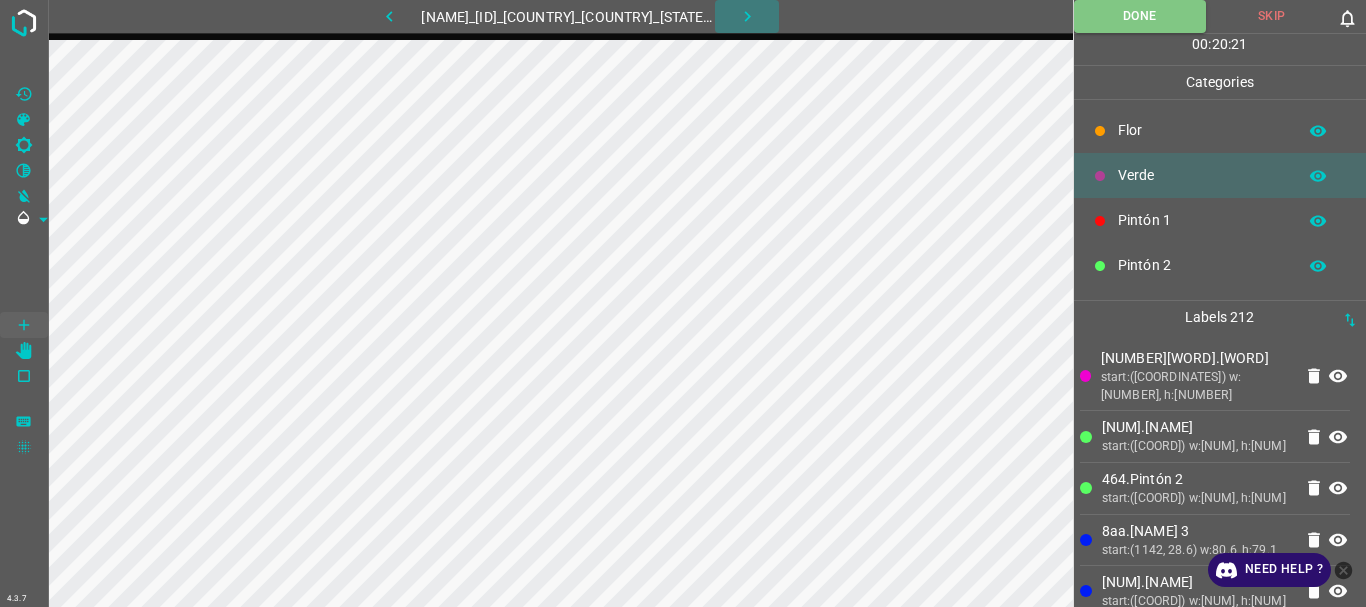click 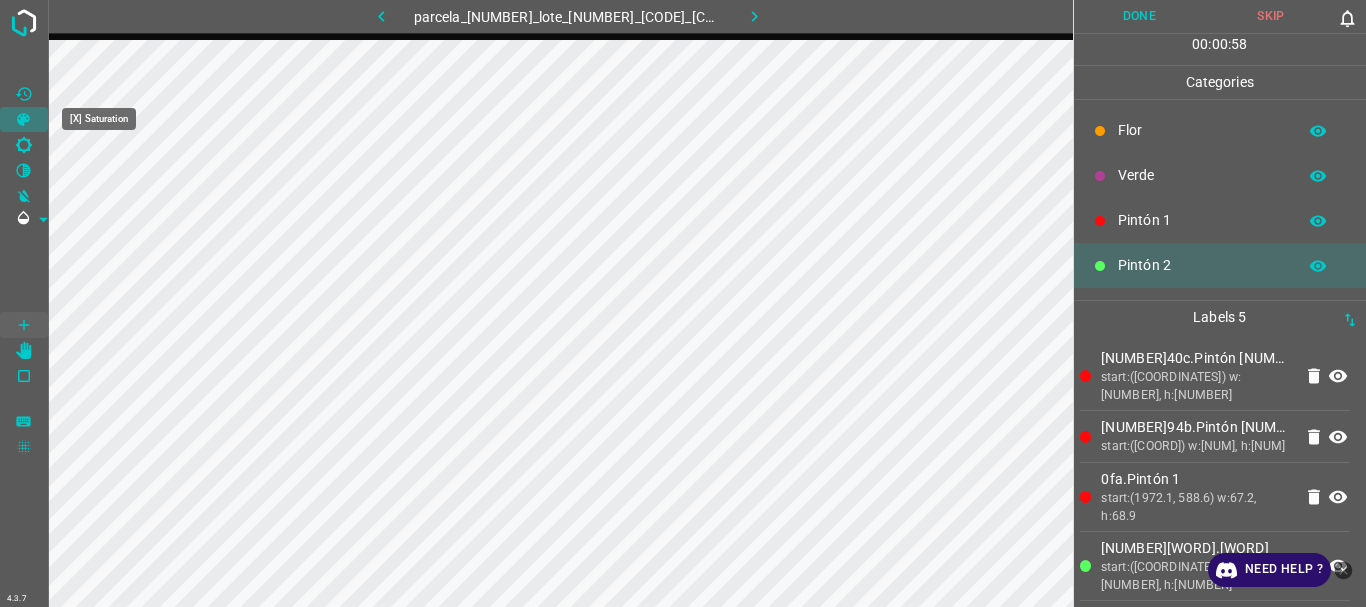 click at bounding box center (24, 120) 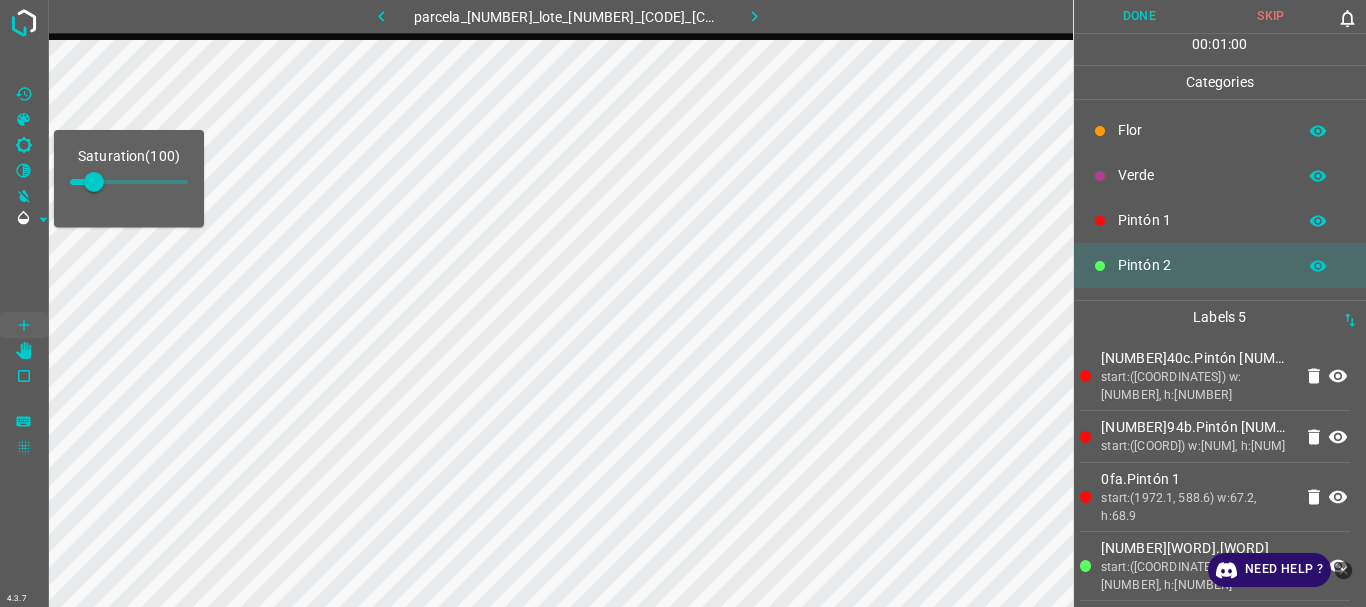 type on "182" 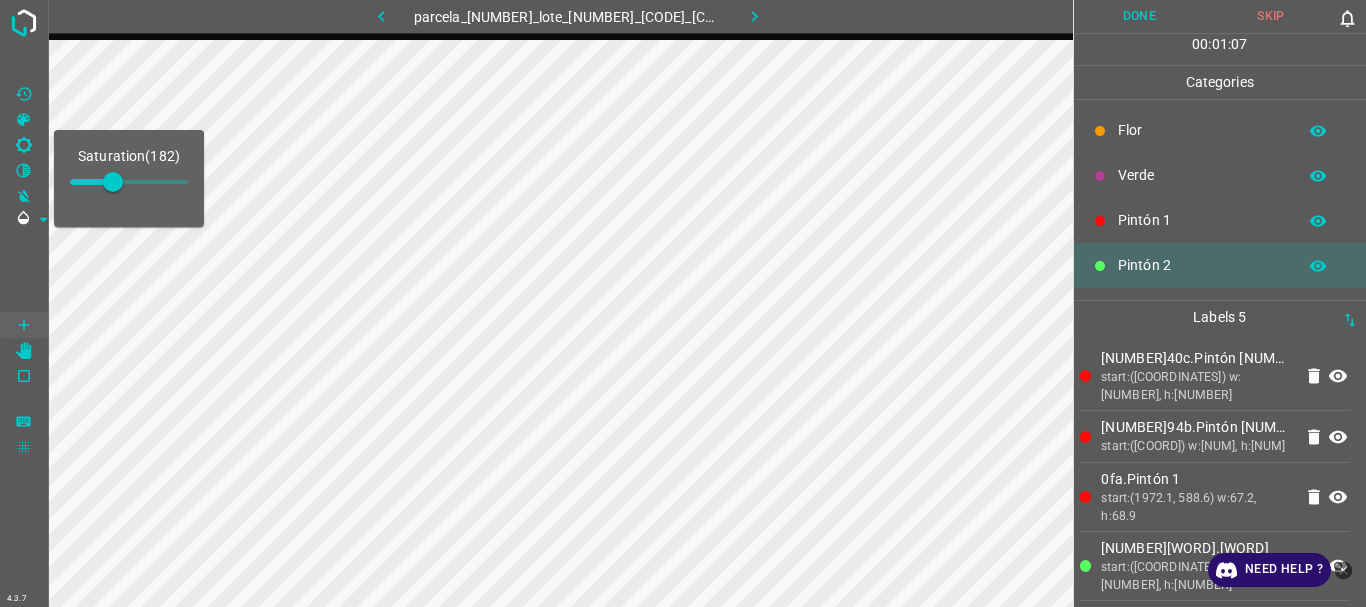 click at bounding box center (24, 272) 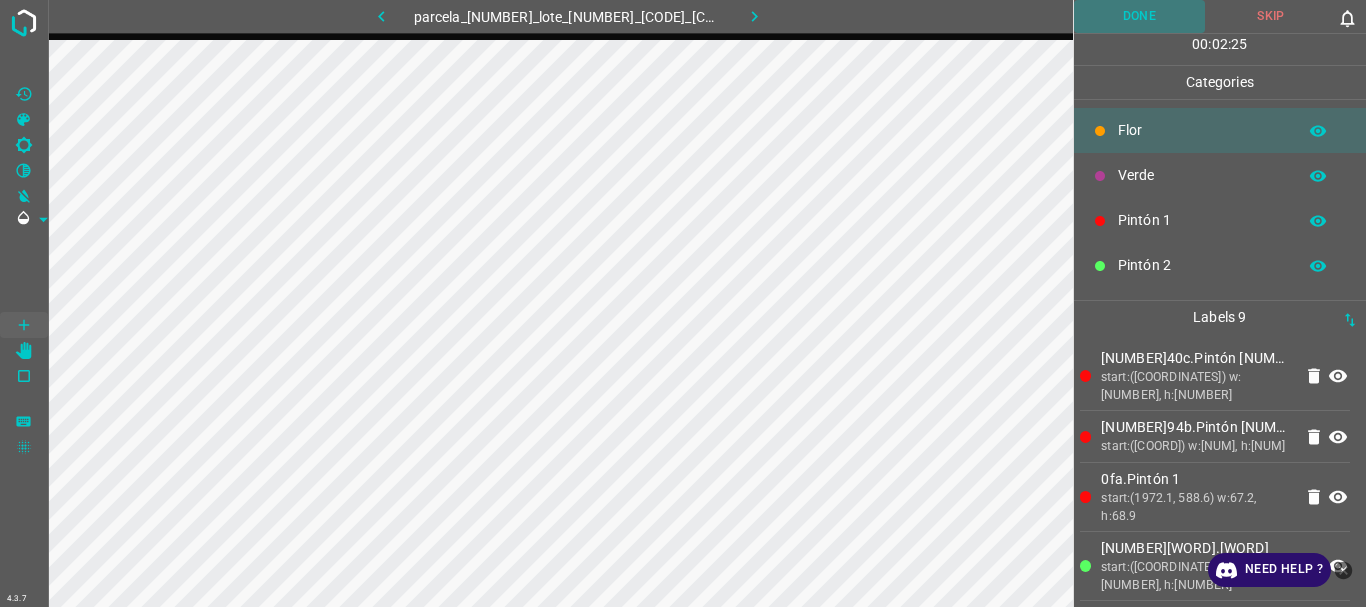 click on "Done" at bounding box center [1140, 16] 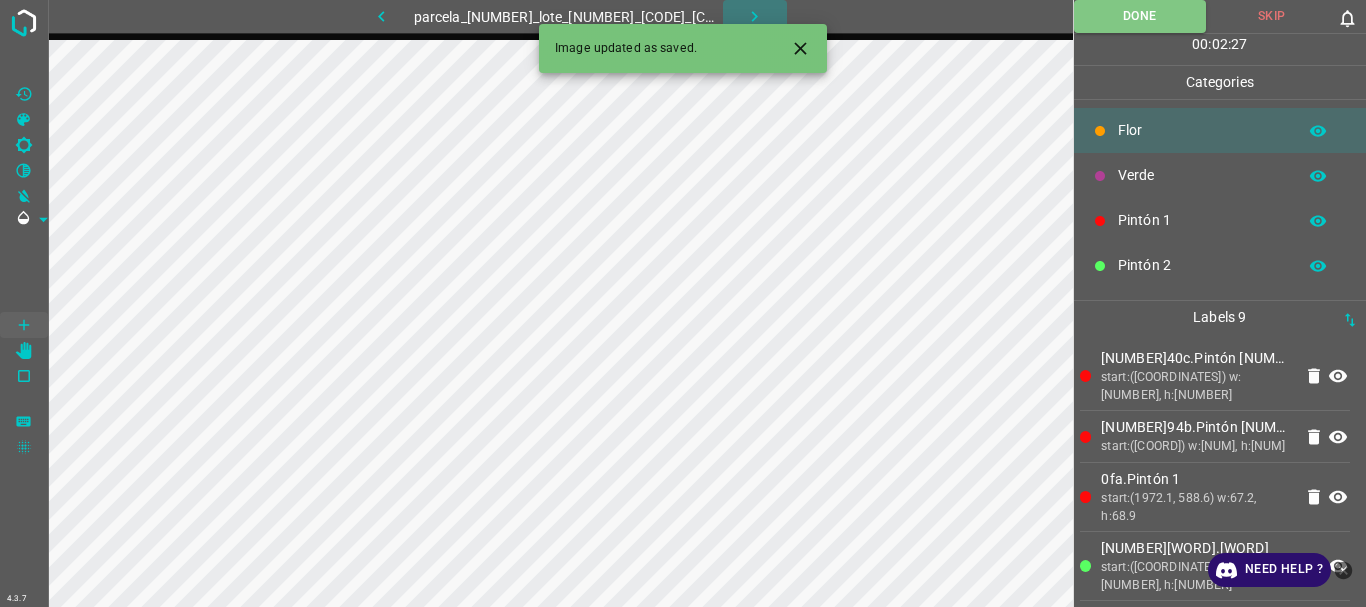 click 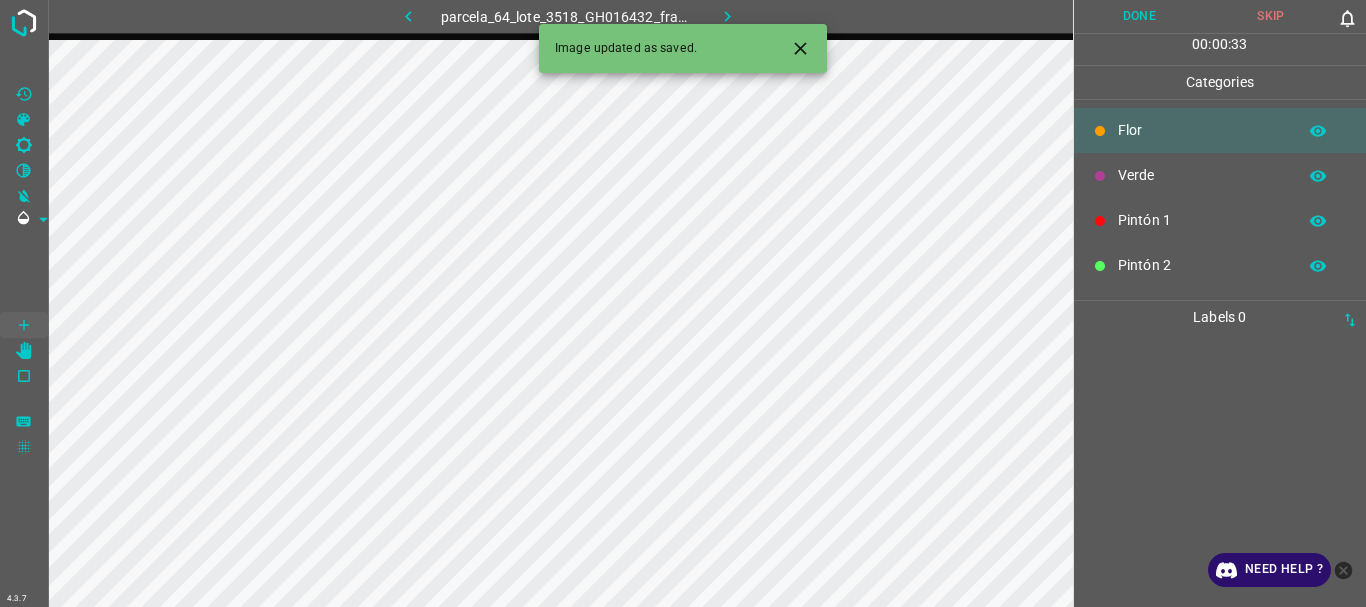 click at bounding box center [728, 16] 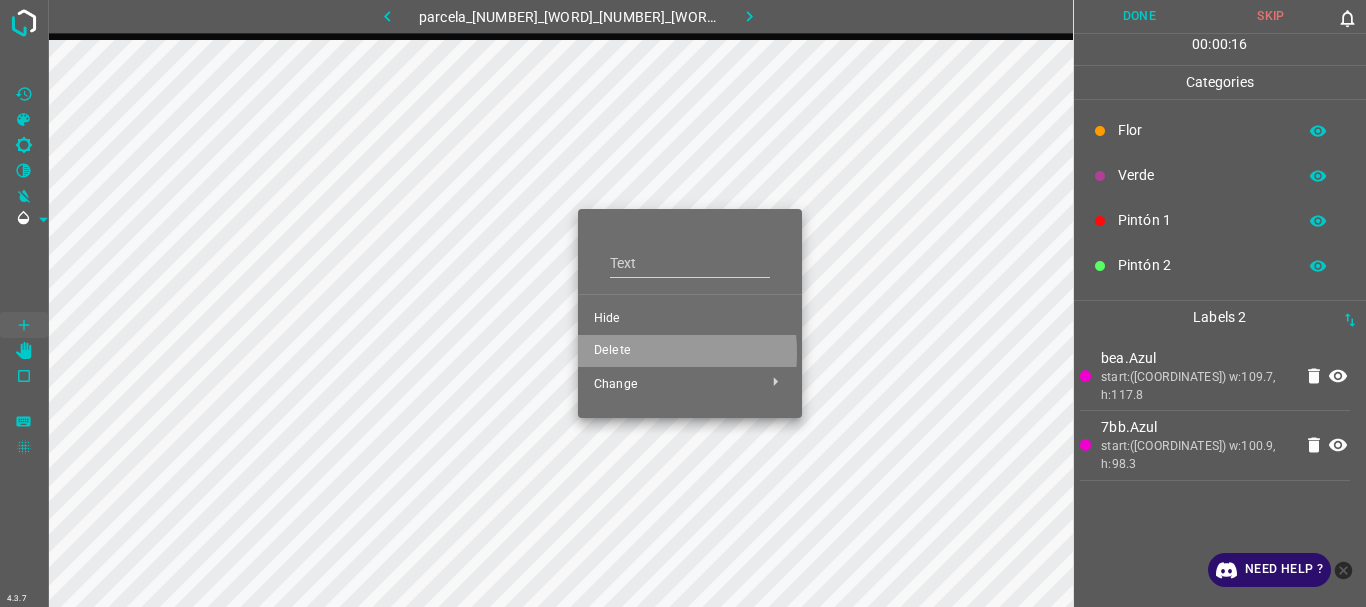 click on "Delete" at bounding box center [690, 351] 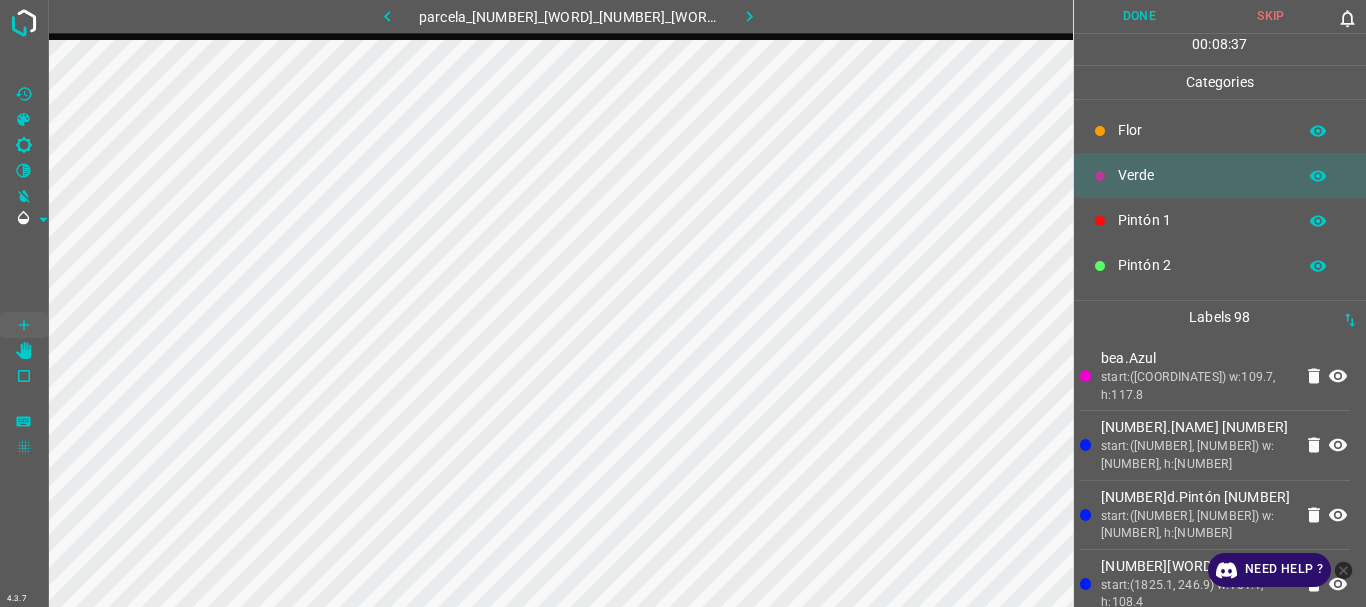 click on "Done" at bounding box center [1140, 16] 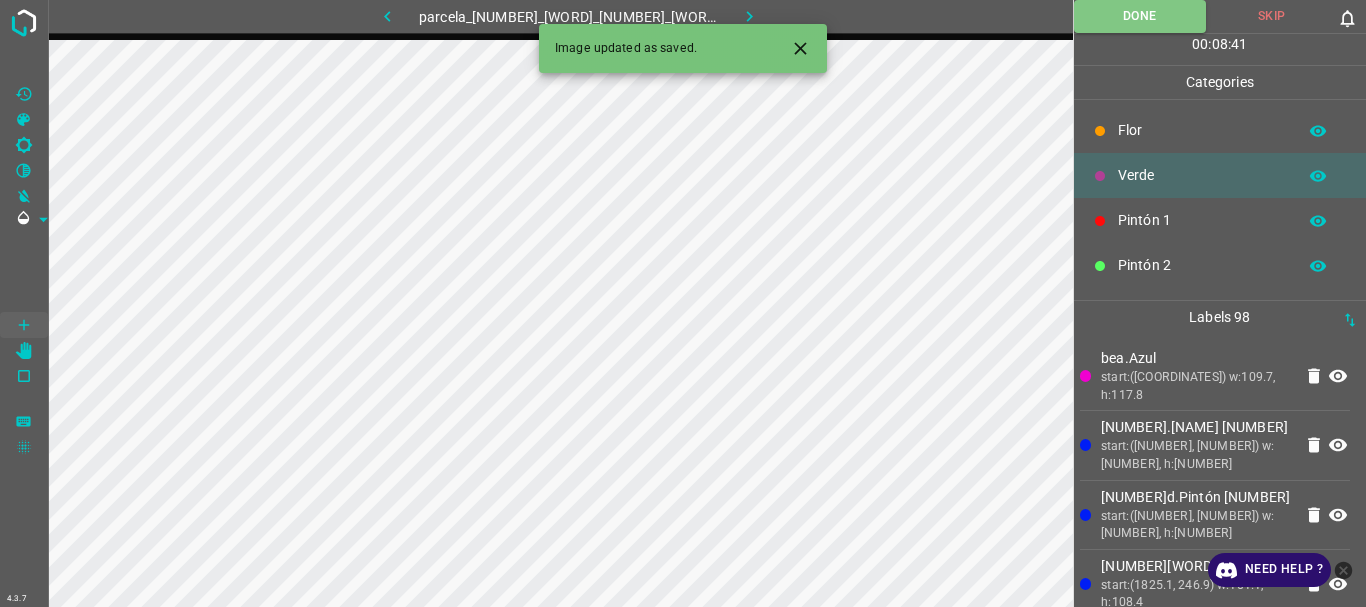 click 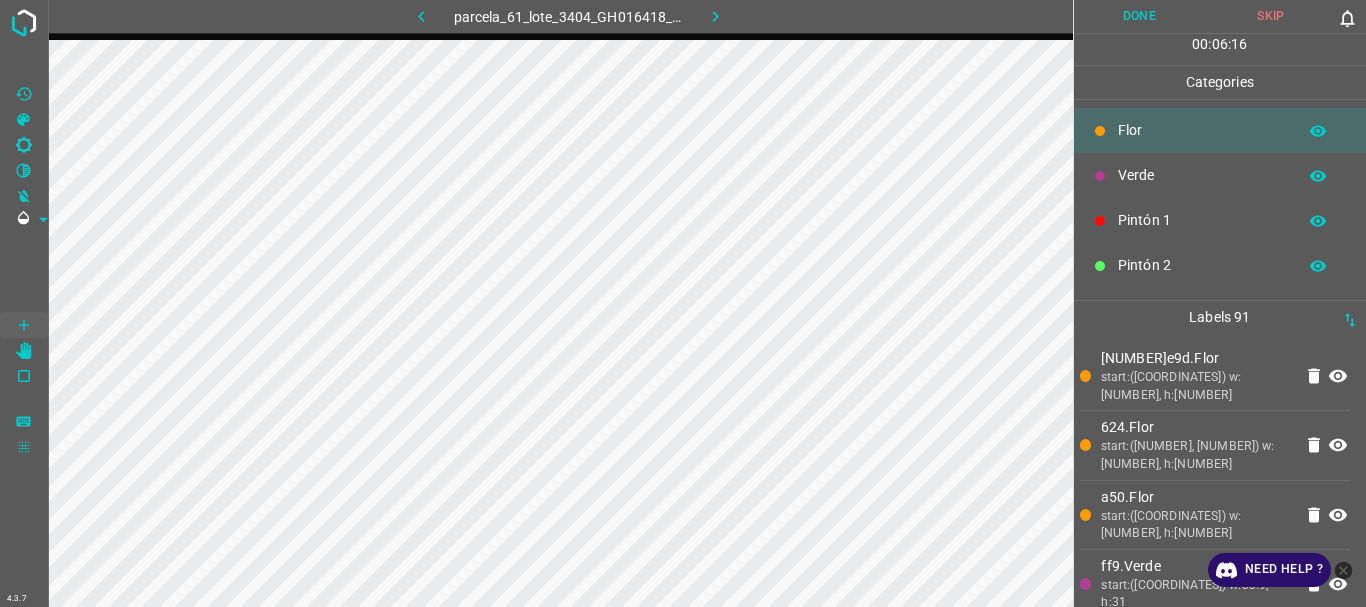 click on "Done" at bounding box center (1140, 16) 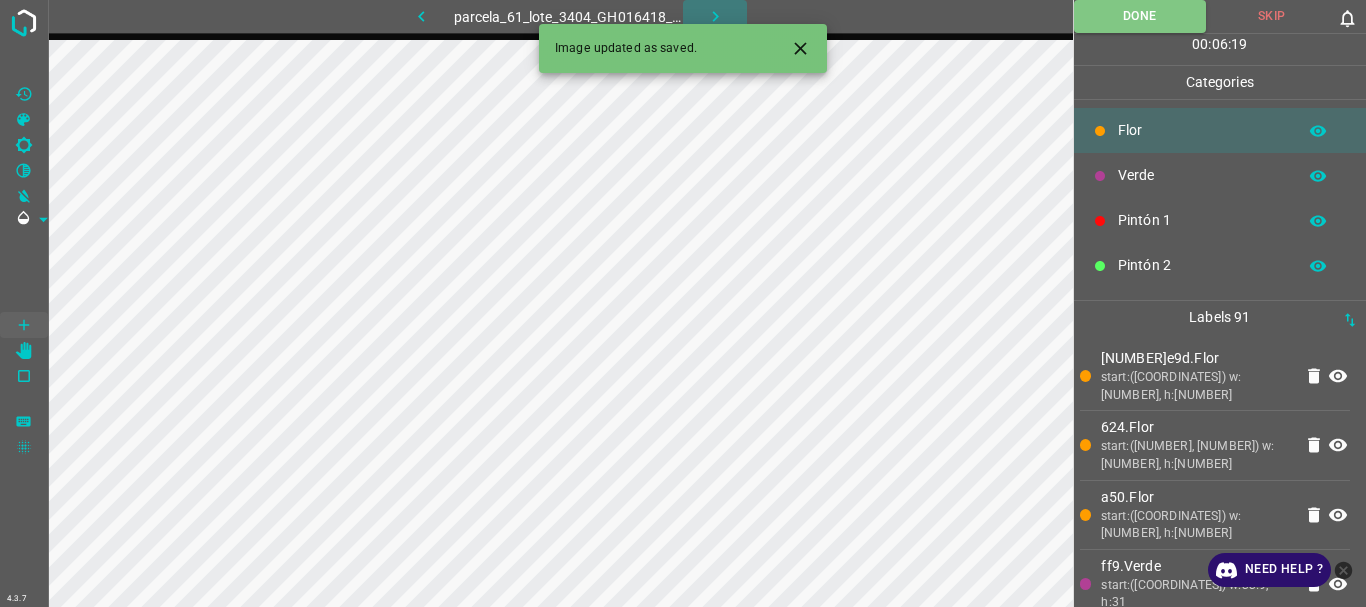click 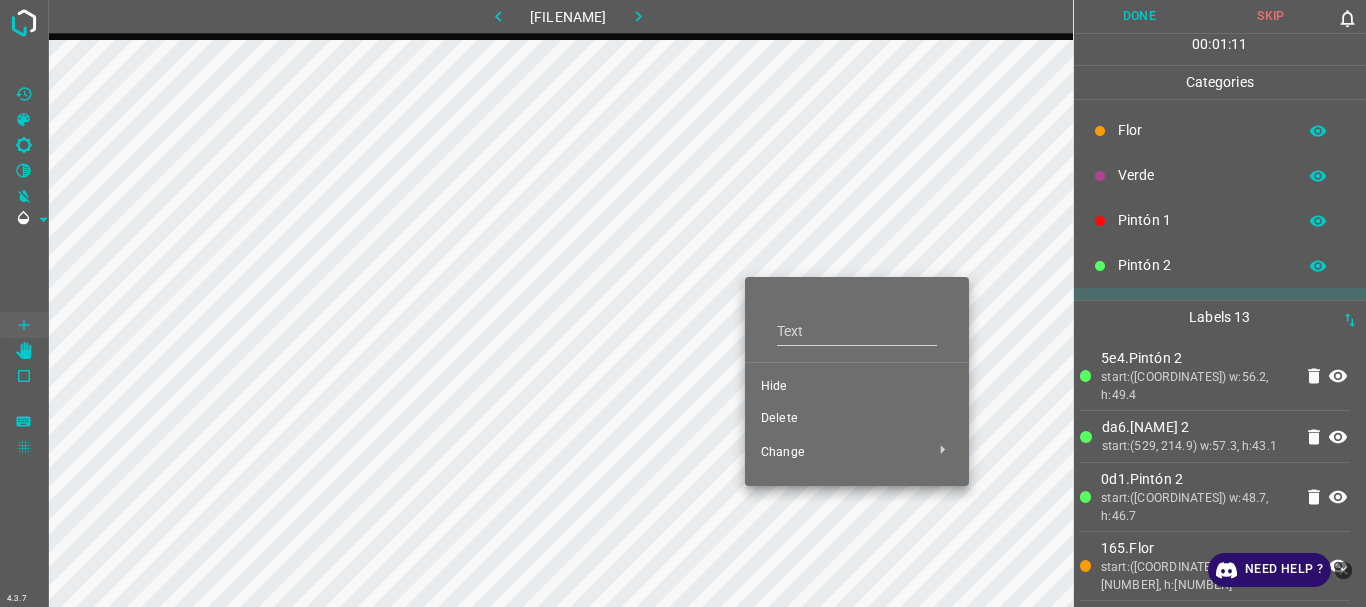 click on "Delete" at bounding box center [857, 419] 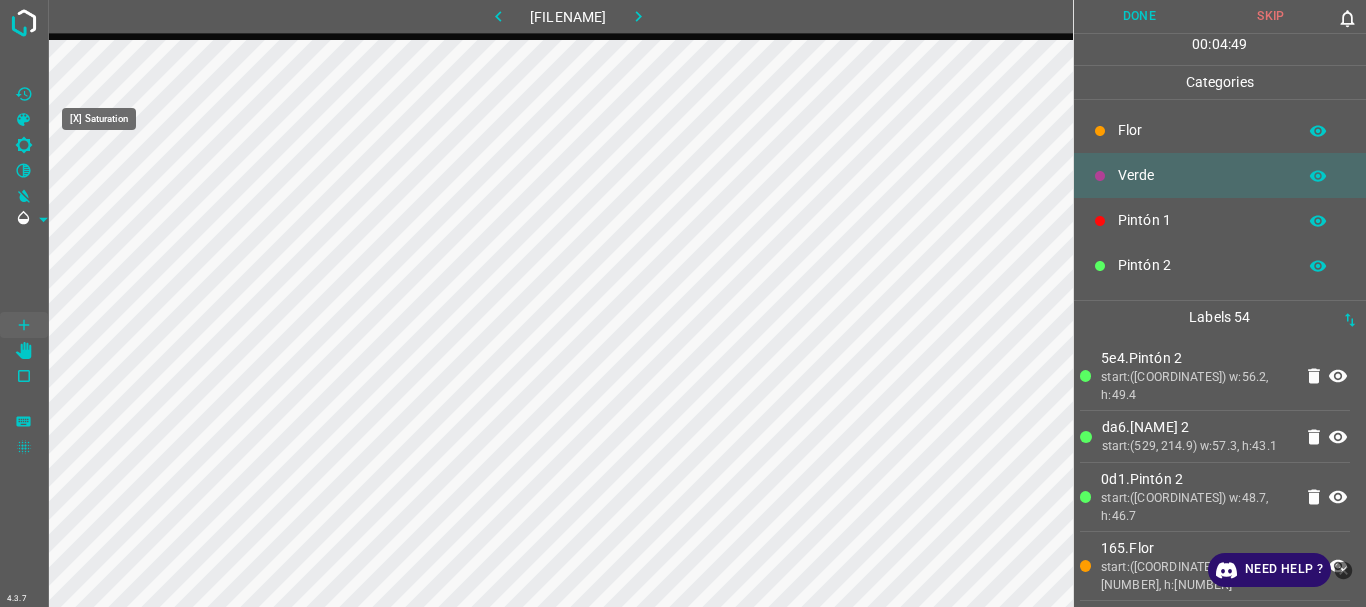 click 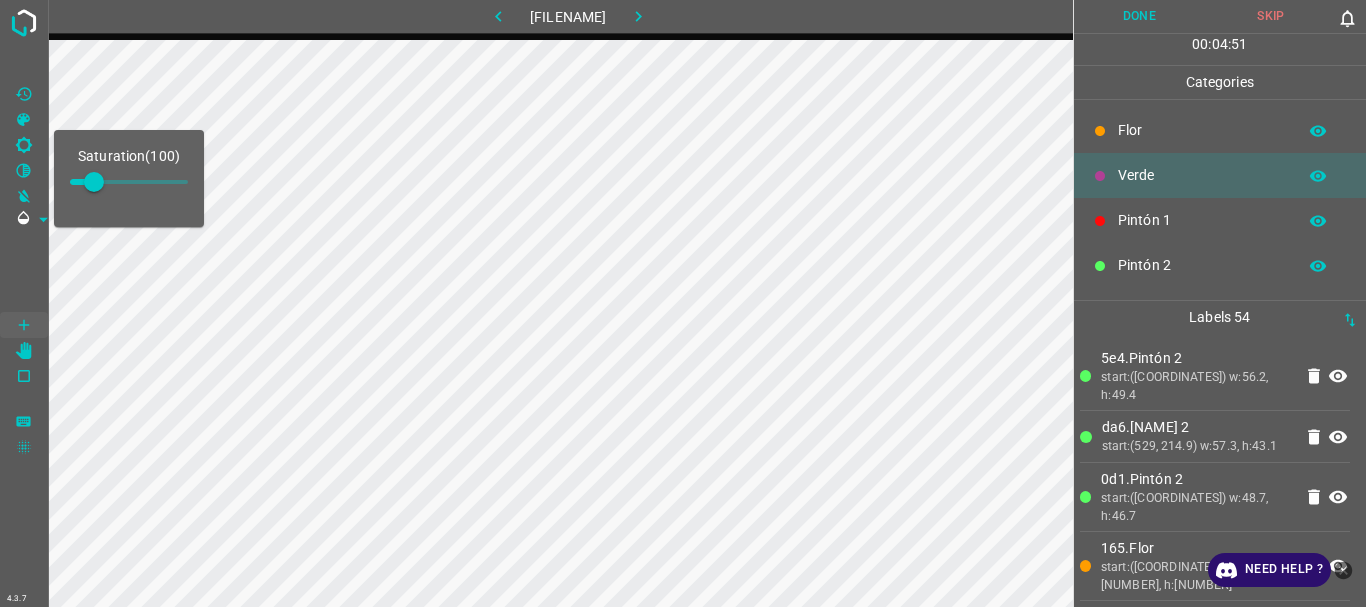 click at bounding box center [94, 182] 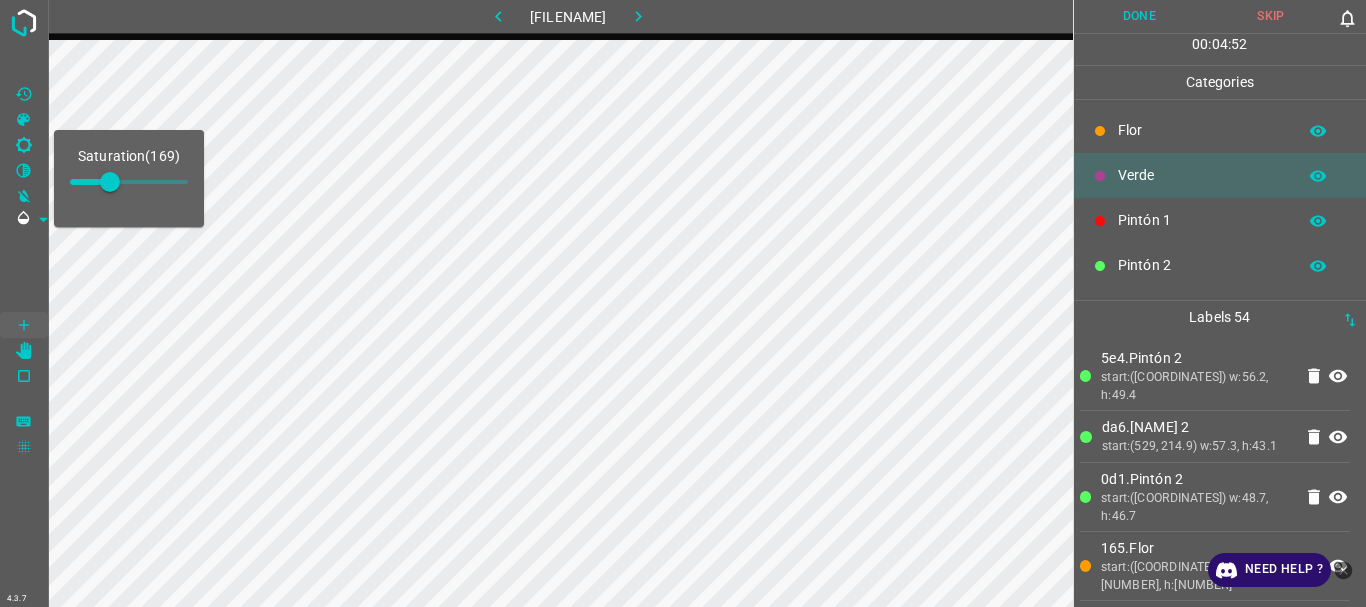 click at bounding box center [110, 182] 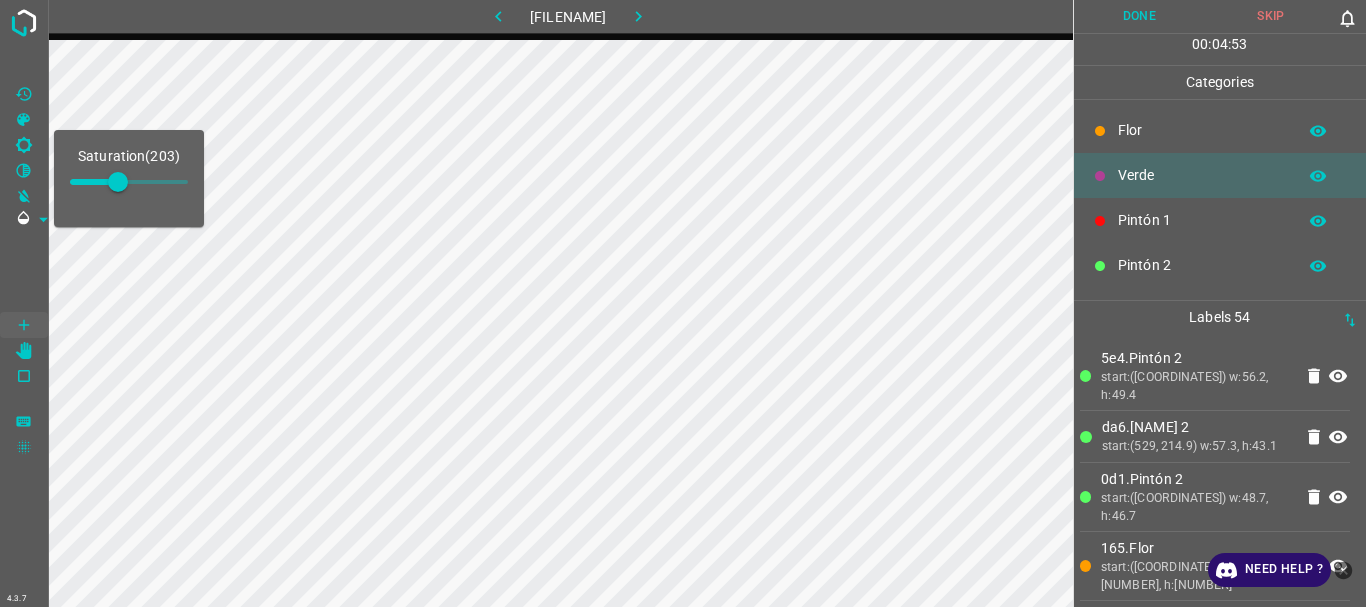 click at bounding box center [24, 272] 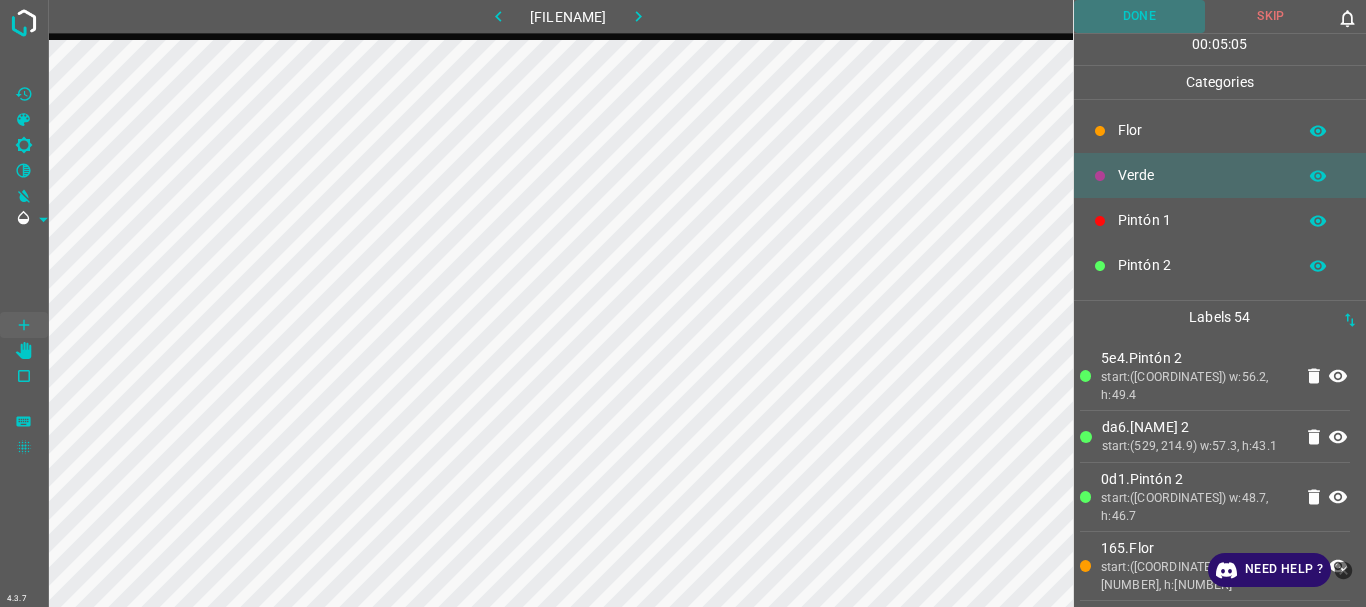 click on "Done" at bounding box center (1140, 16) 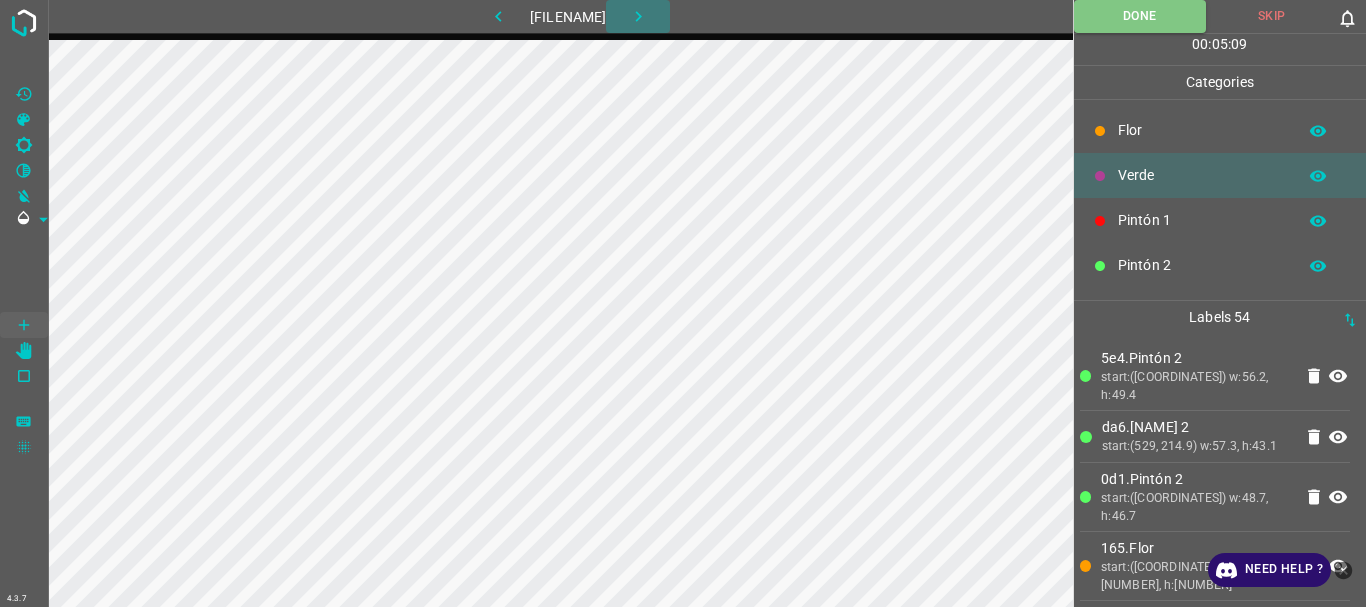 click 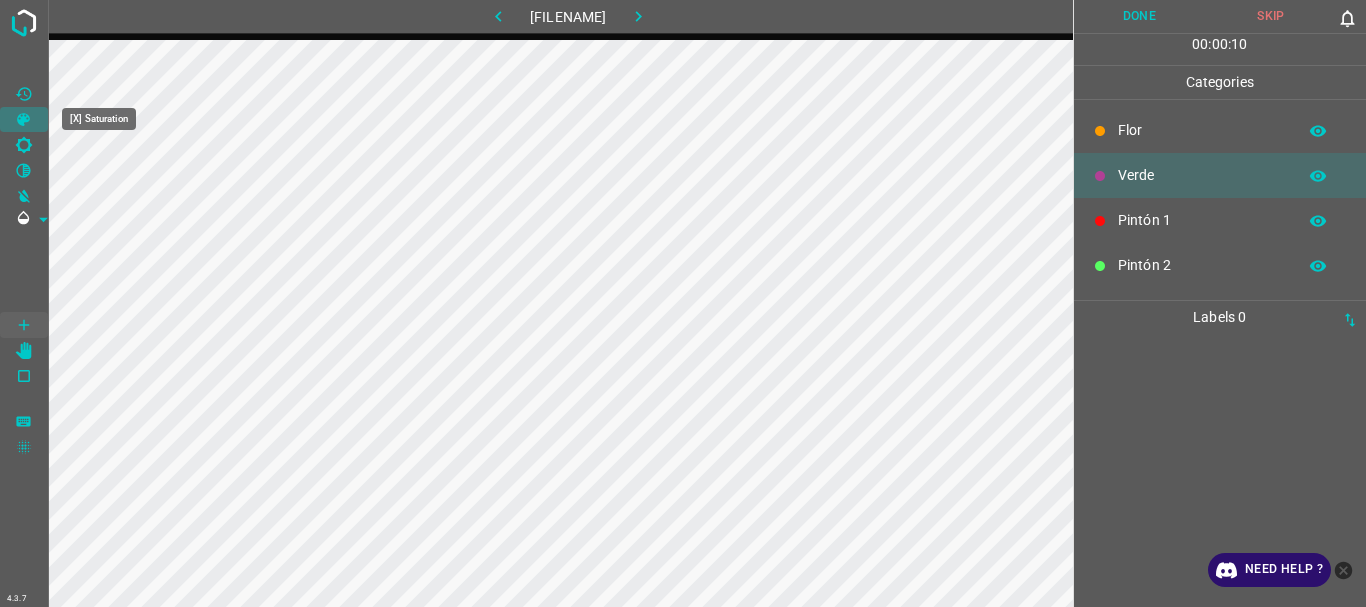 click 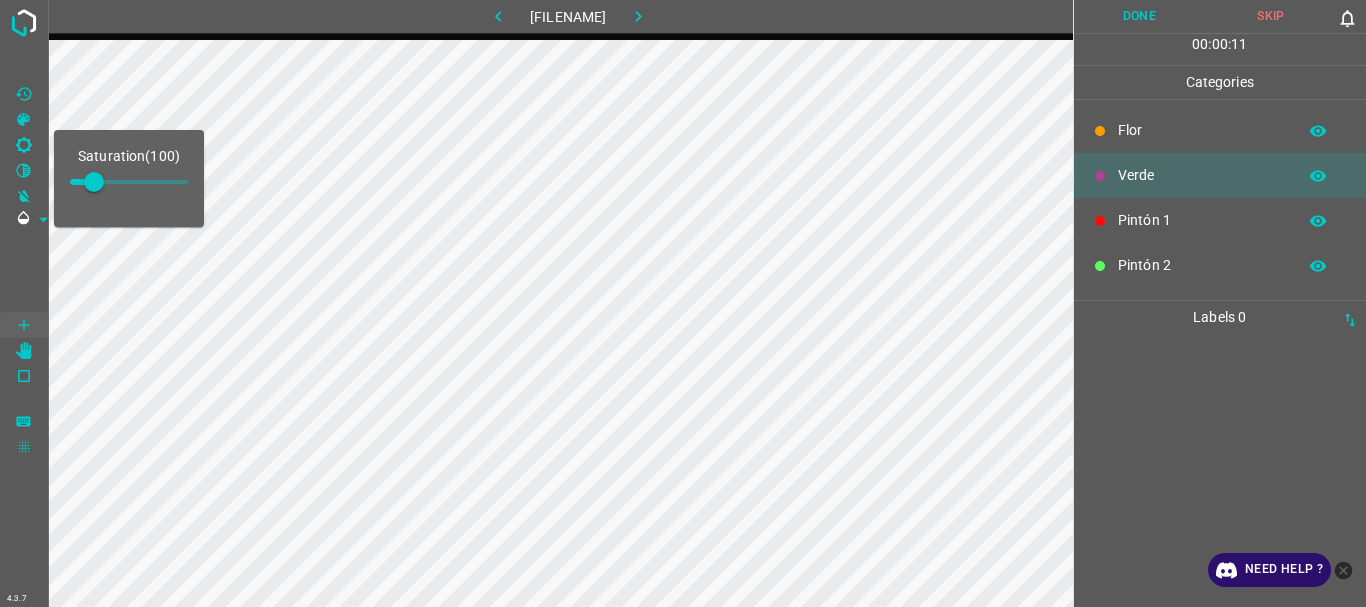 click at bounding box center [129, 182] 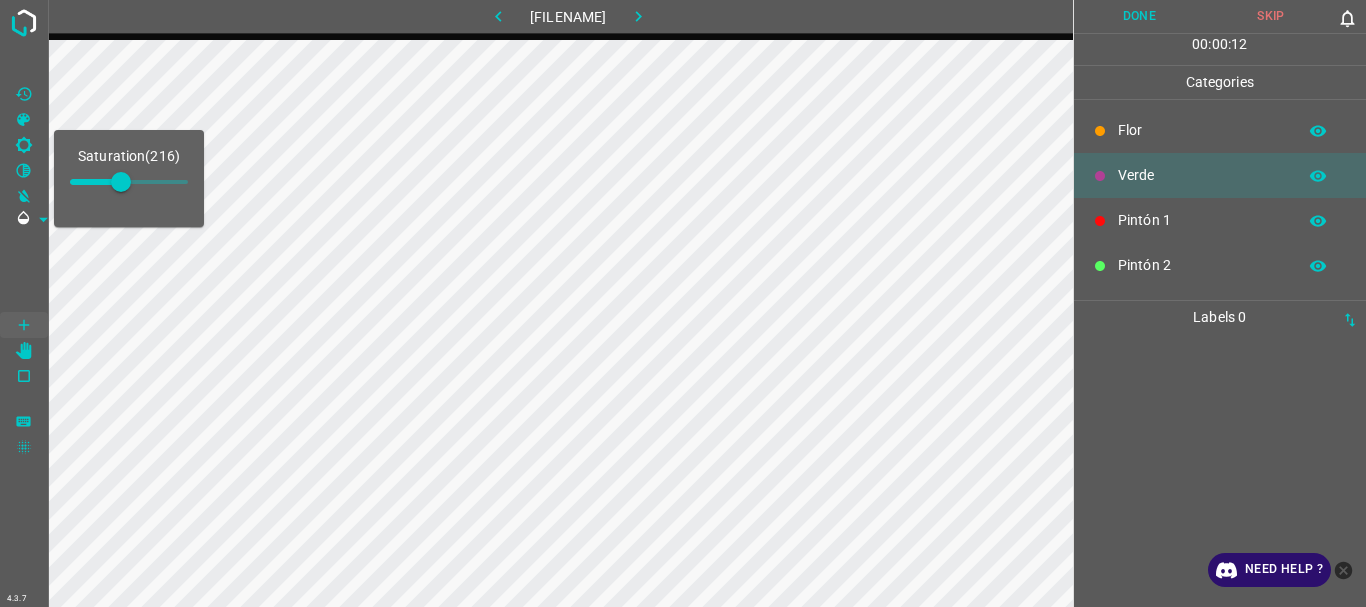 click at bounding box center [24, 272] 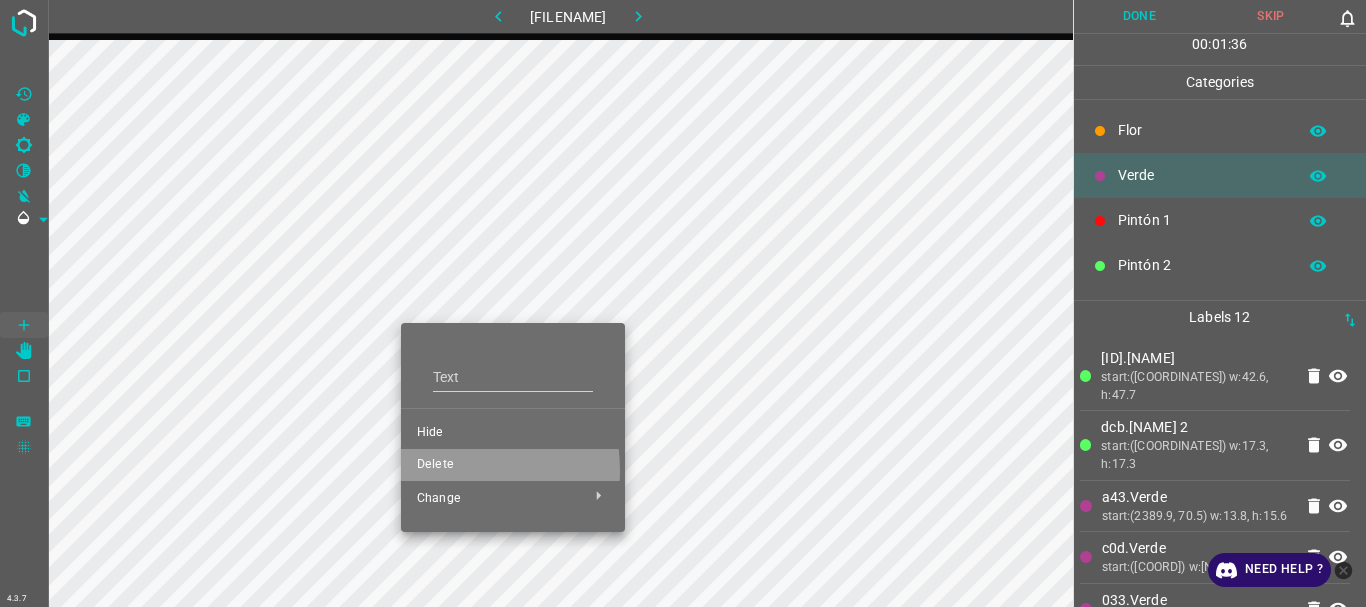 click on "Delete" at bounding box center [513, 465] 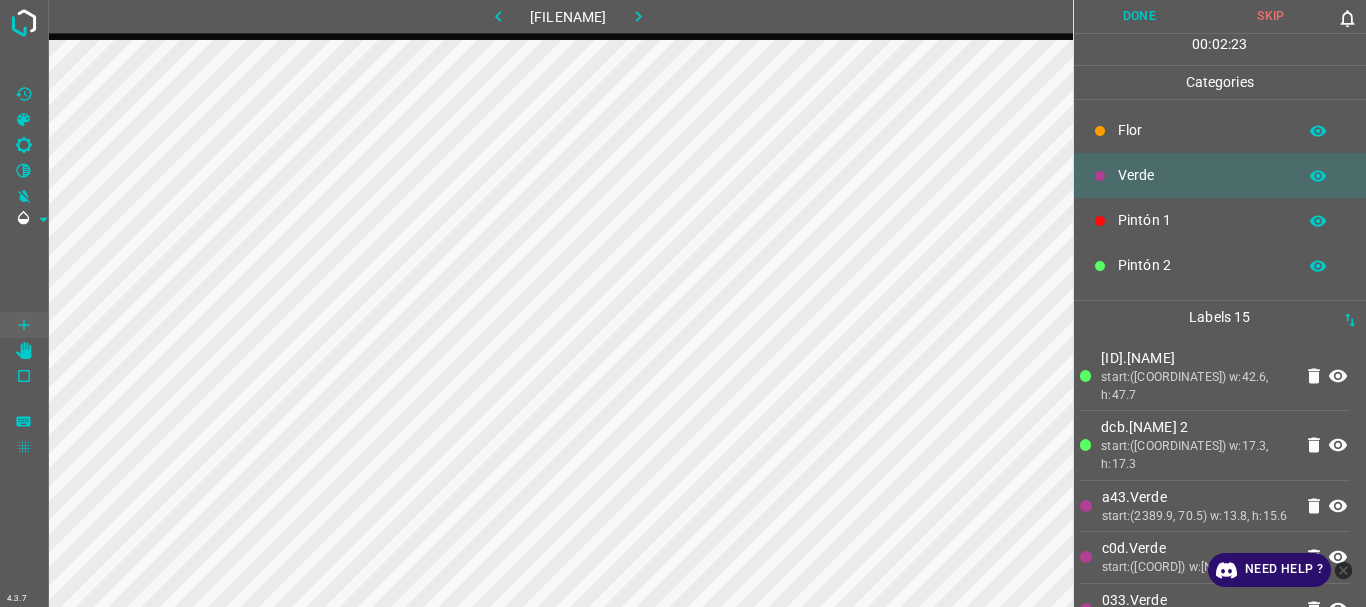 click on "Done" at bounding box center [1140, 16] 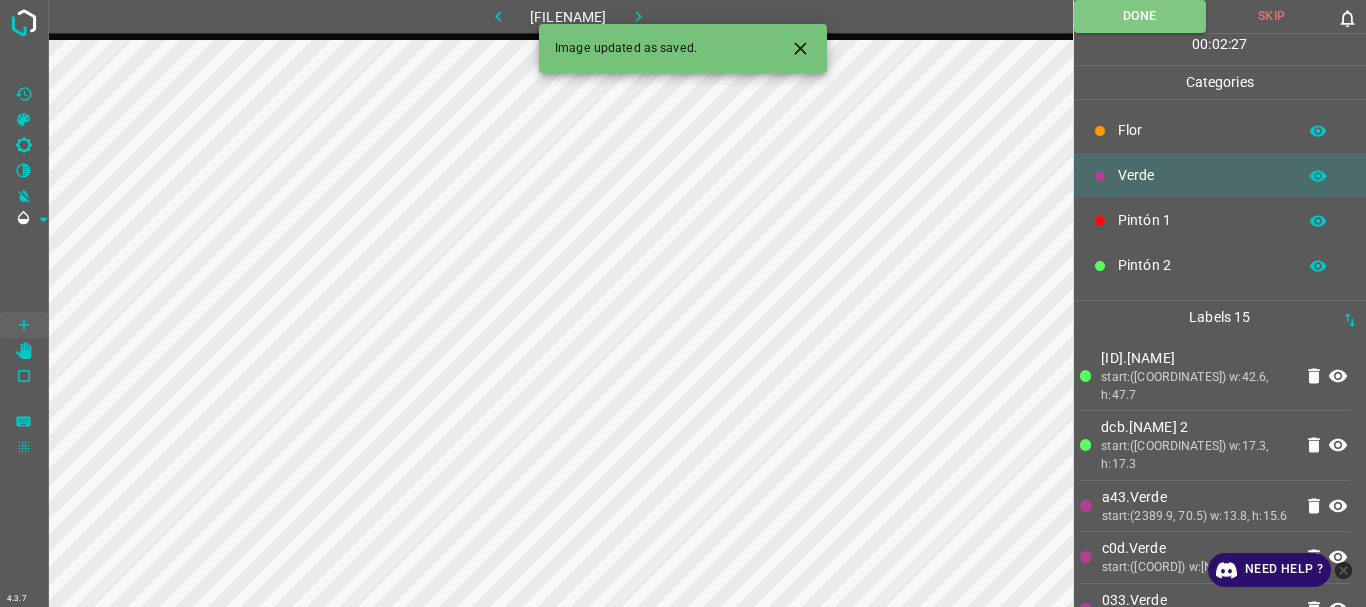 click 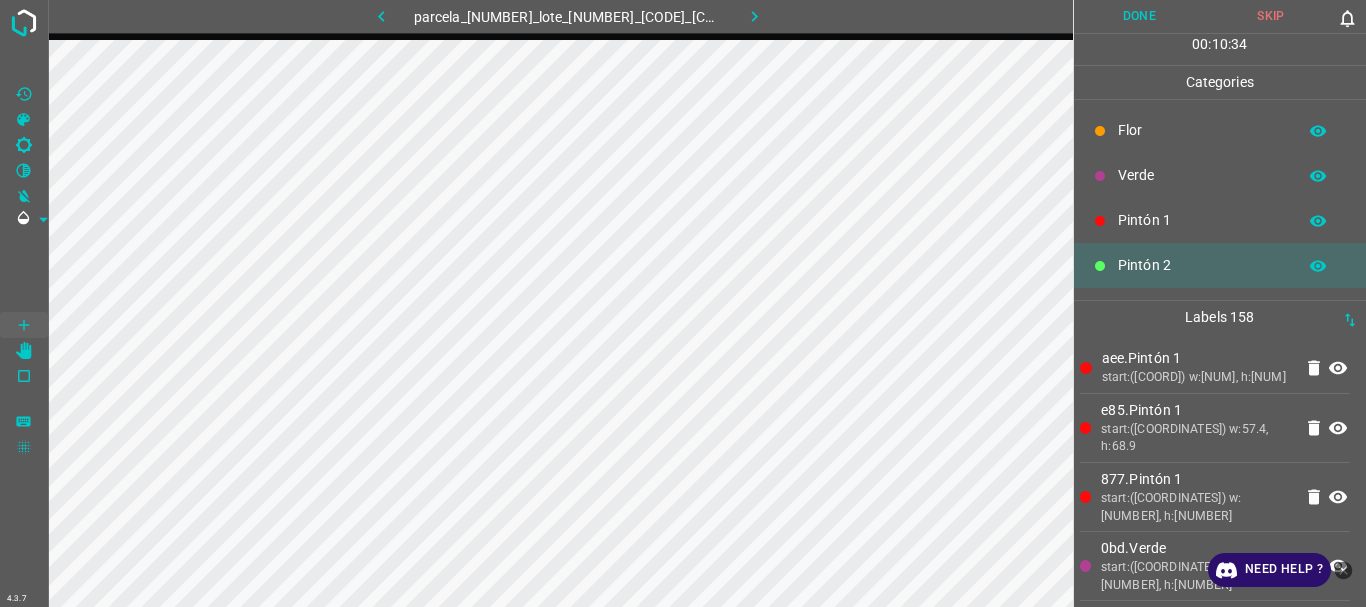 click on "Done" at bounding box center (1140, 16) 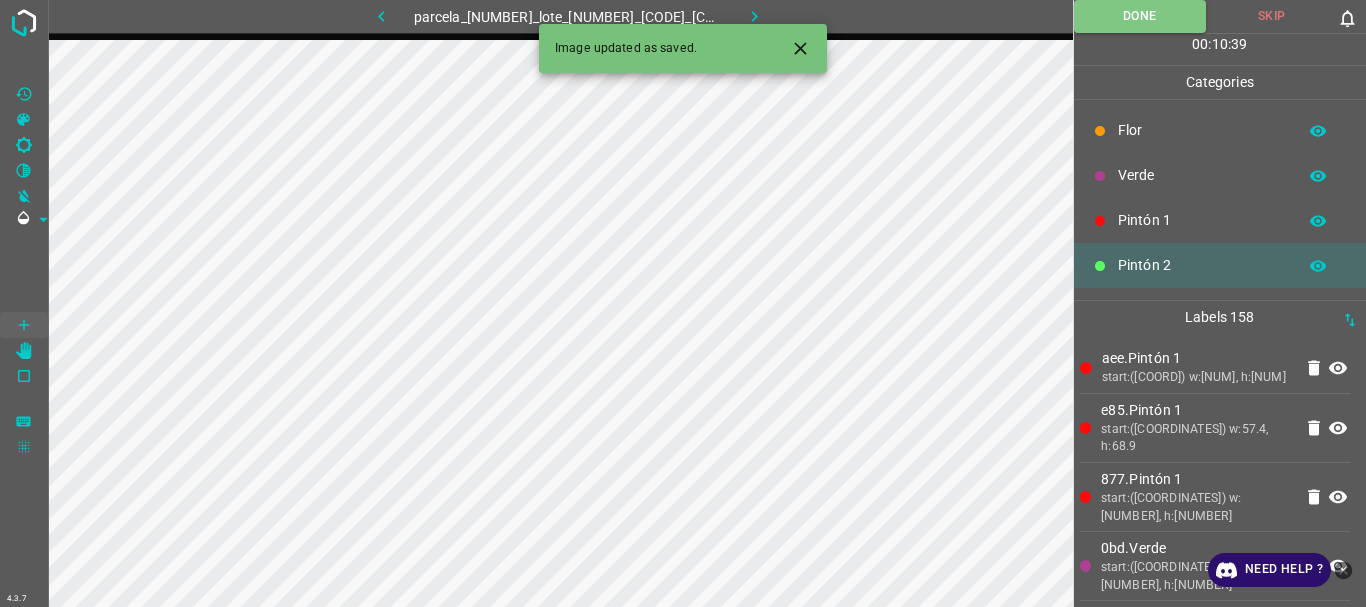 click 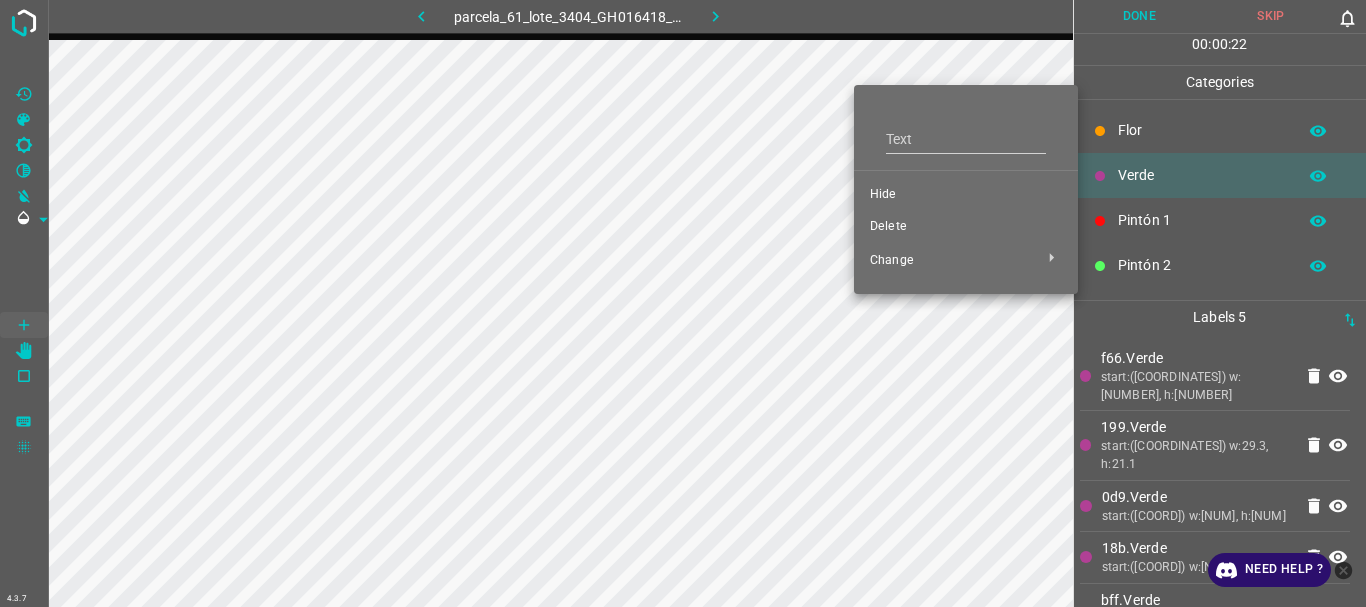 click on "Delete" at bounding box center [966, 227] 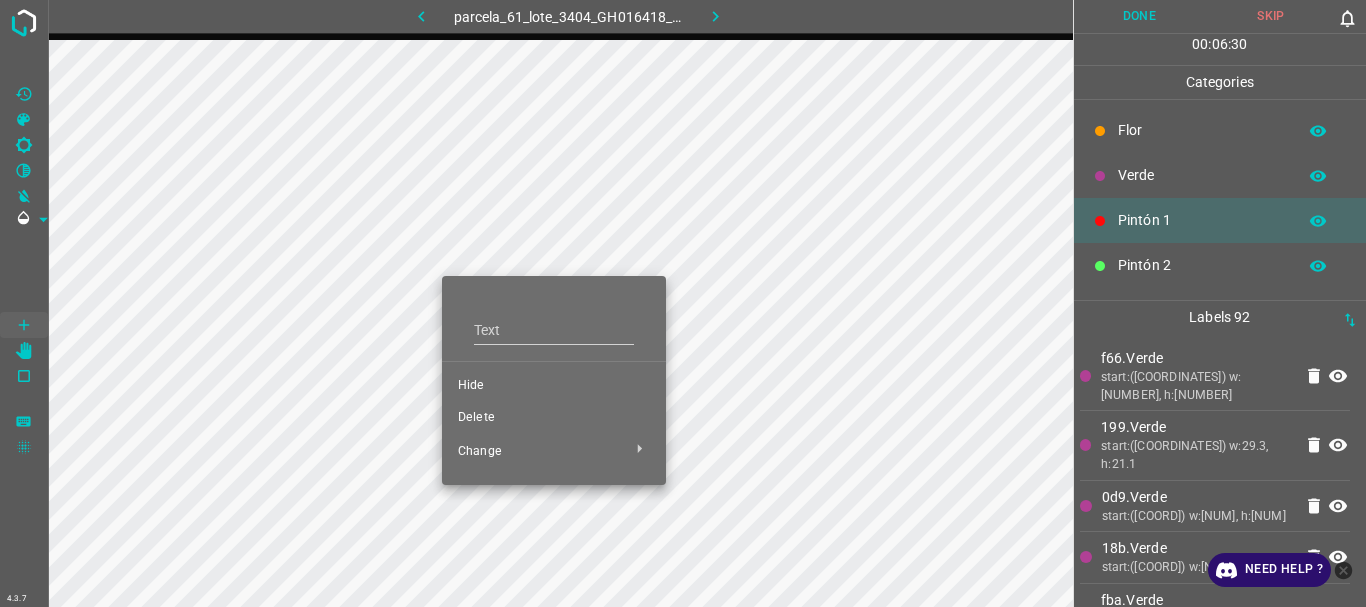 click on "Delete" at bounding box center (554, 418) 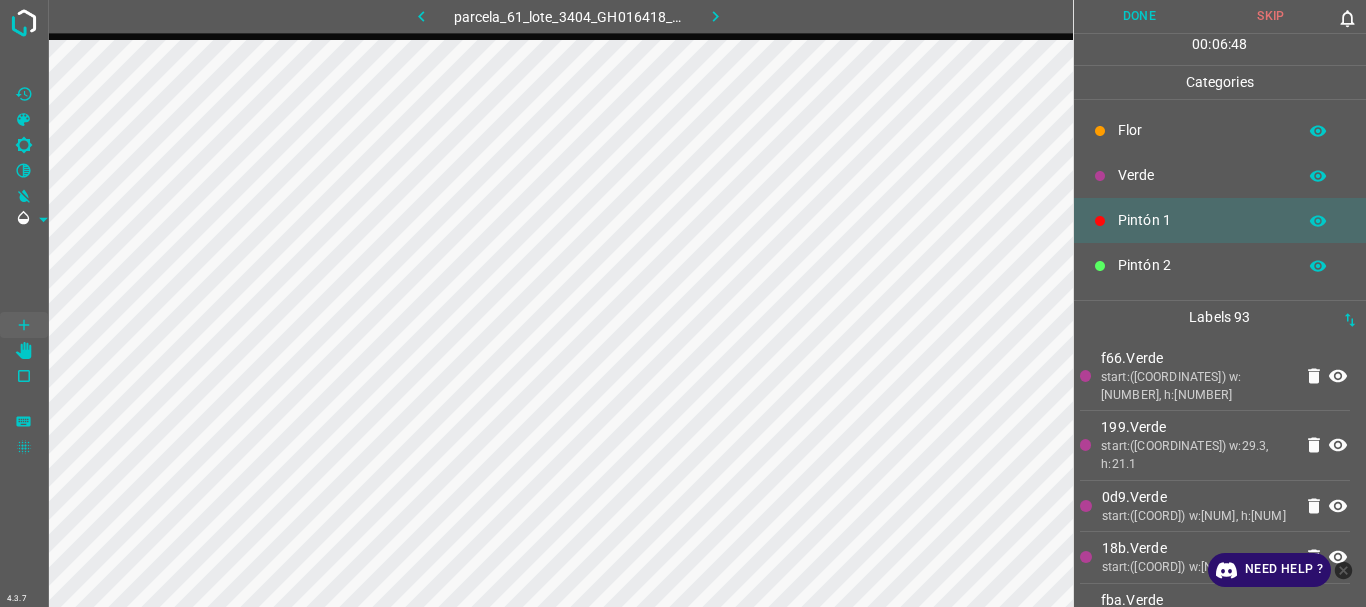 click on "Done" at bounding box center [1140, 16] 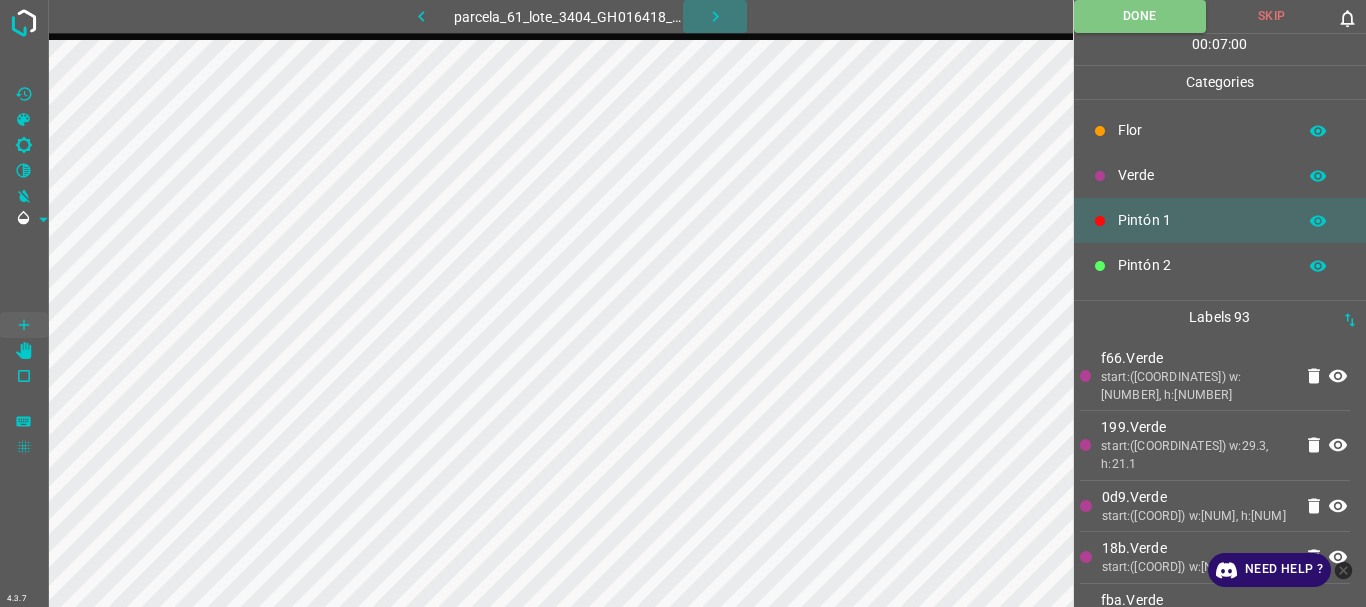 click 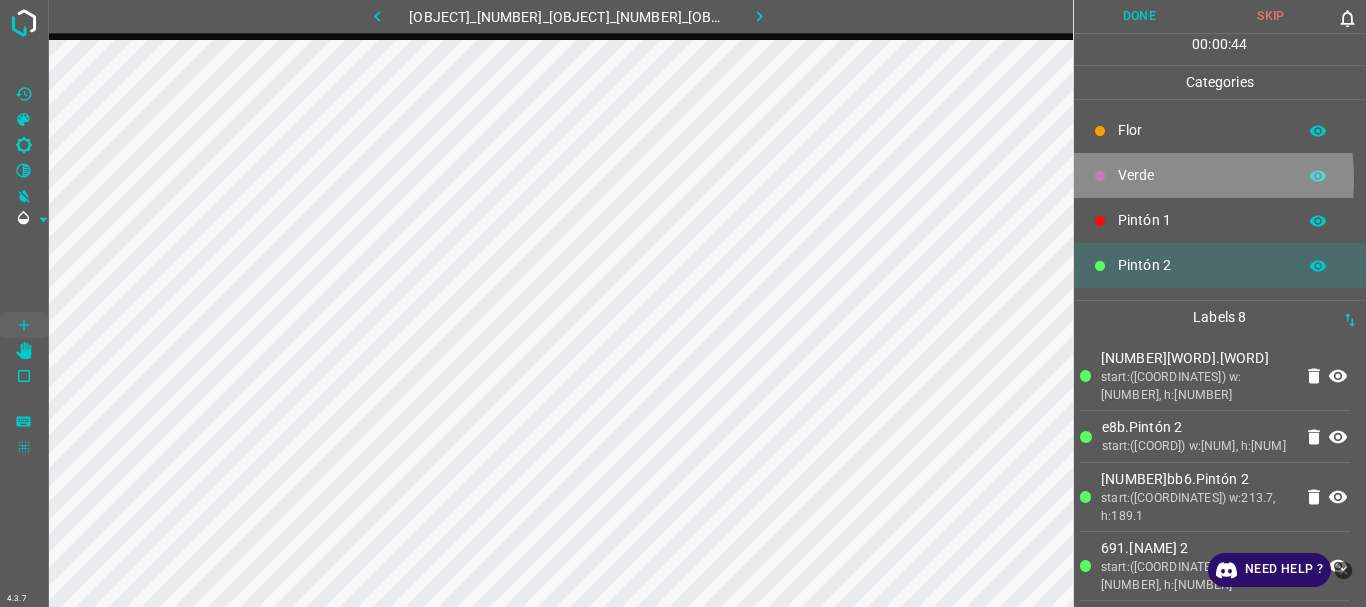 click on "Verde" at bounding box center (1202, 175) 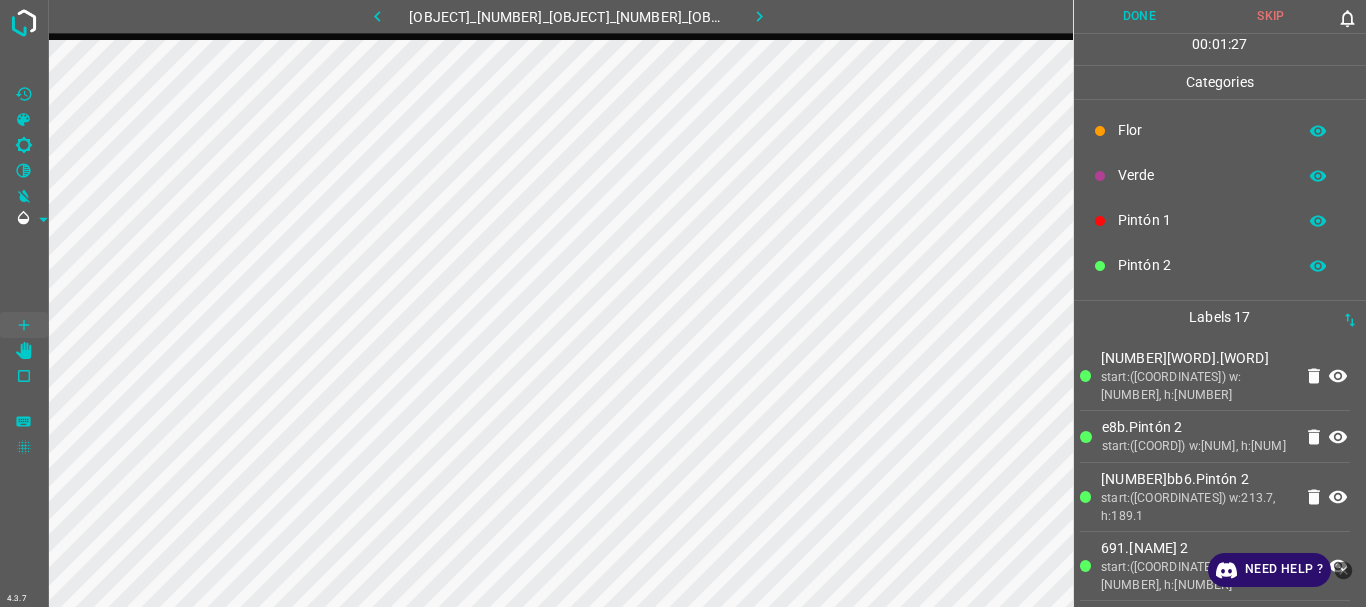 click on "Verde" at bounding box center (1202, 175) 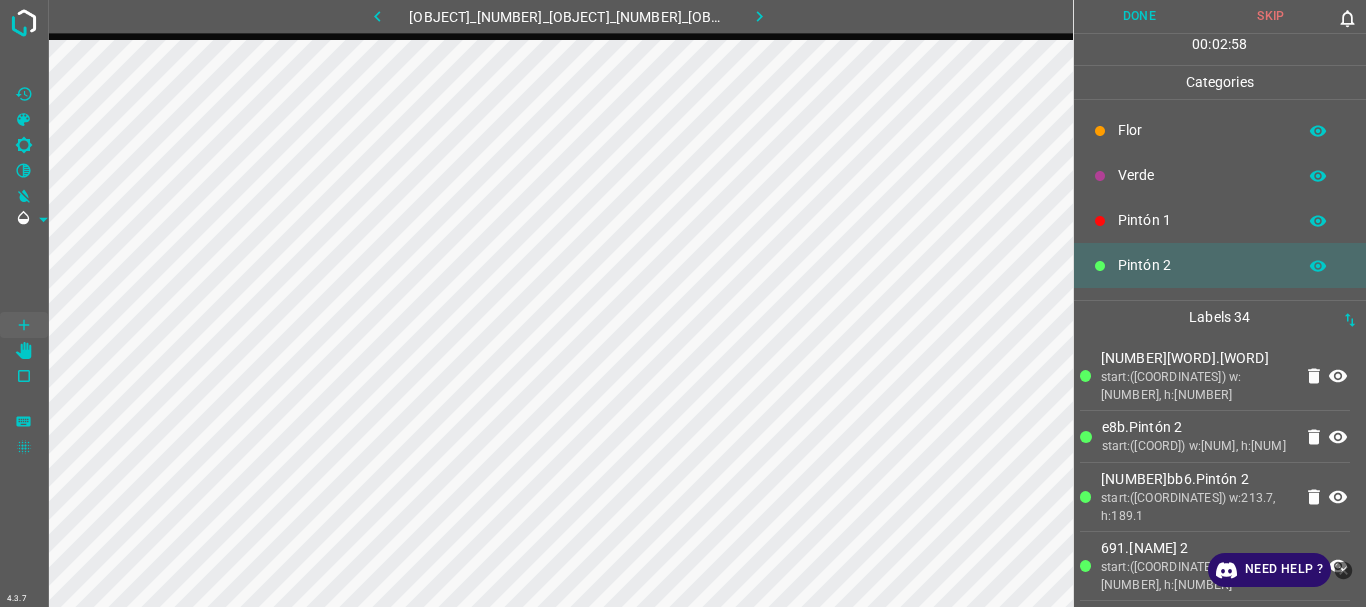 scroll, scrollTop: 176, scrollLeft: 0, axis: vertical 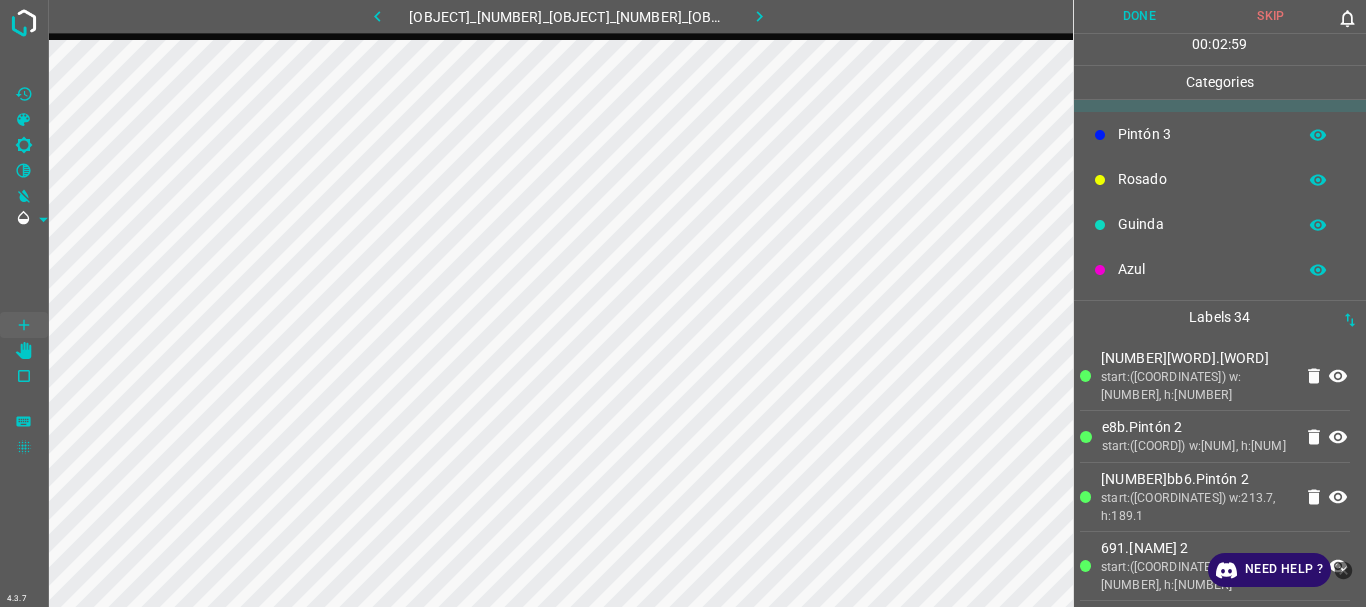 click on "Azul" at bounding box center (1202, 269) 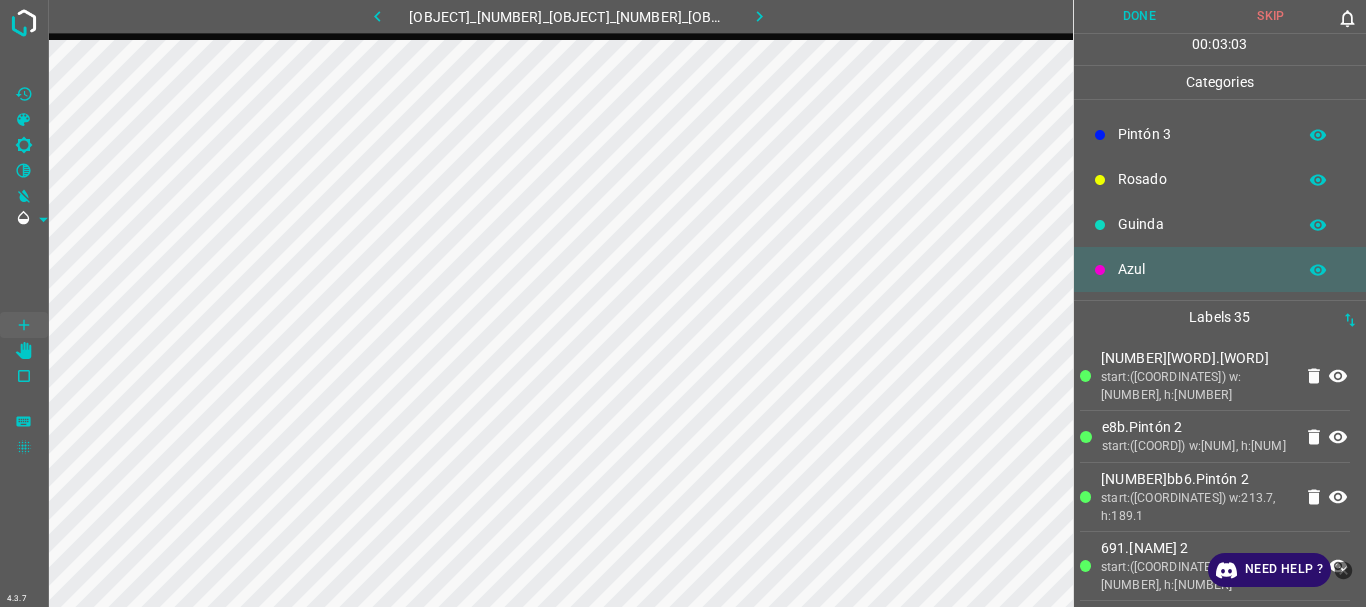 scroll, scrollTop: 0, scrollLeft: 0, axis: both 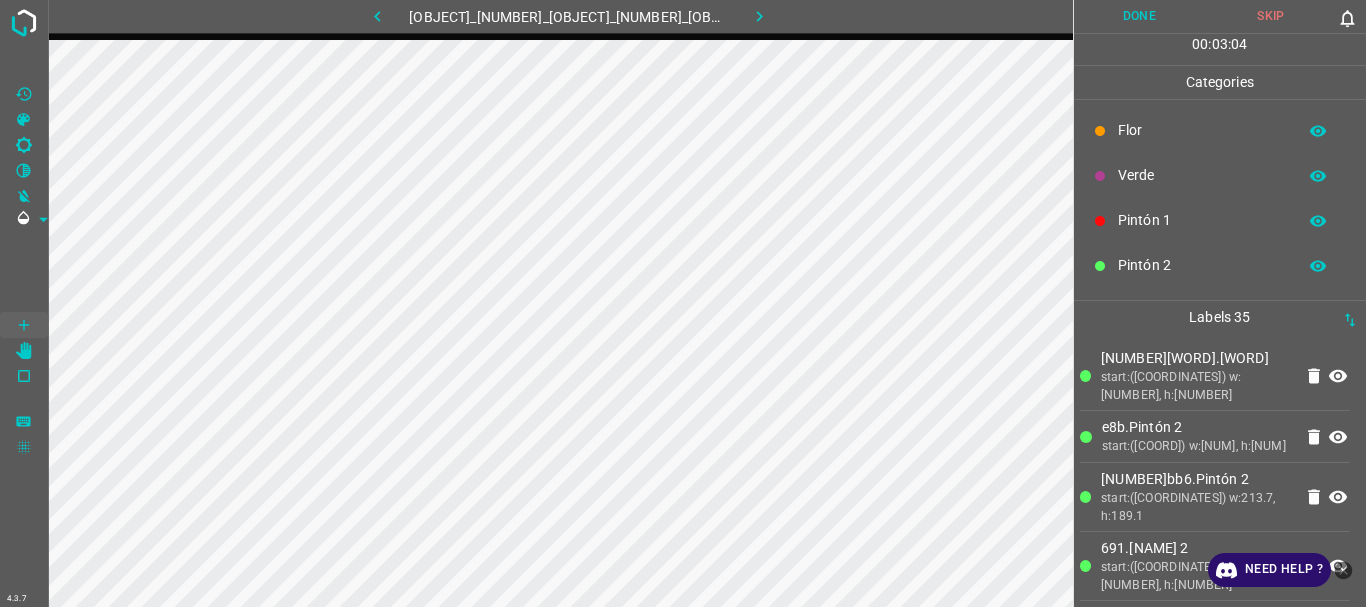 click on "Verde" at bounding box center [1202, 175] 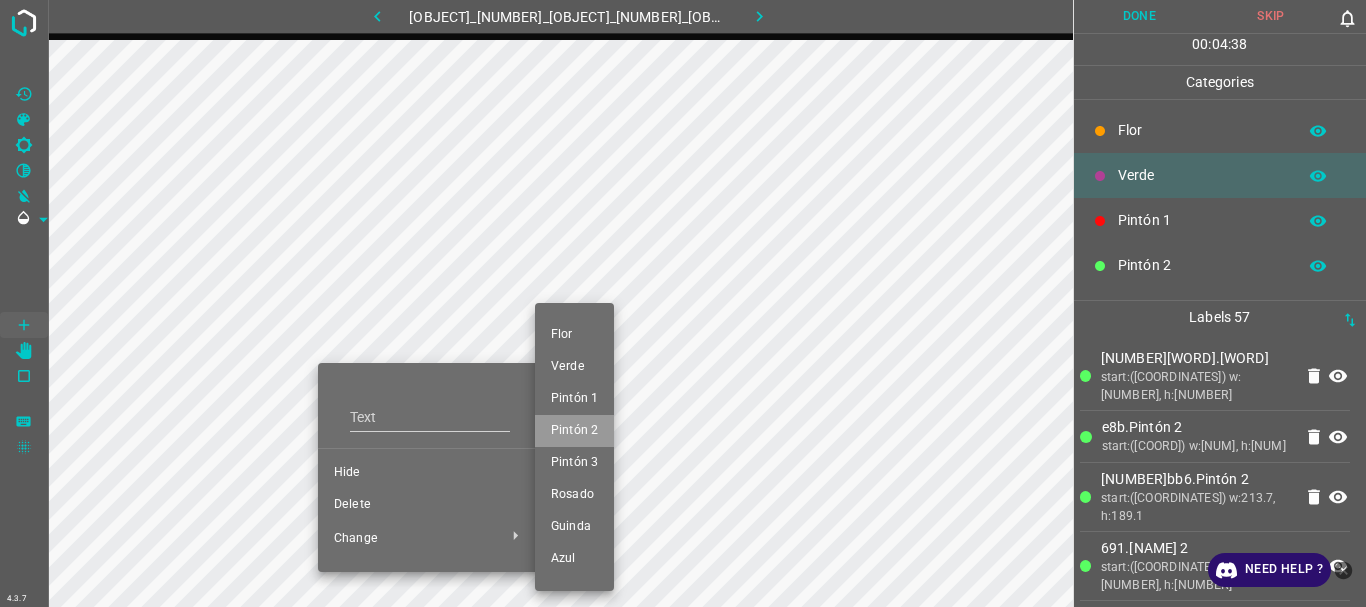 click on "Pintón 2" at bounding box center [574, 431] 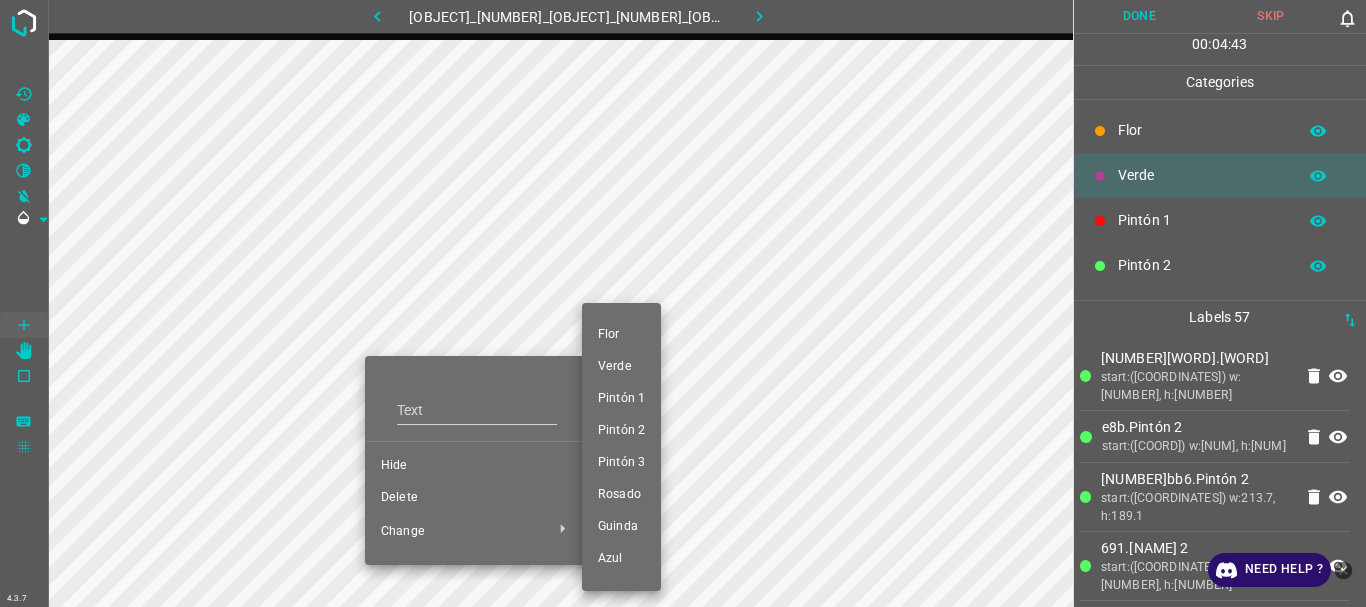 click on "Pintón 1" at bounding box center (621, 399) 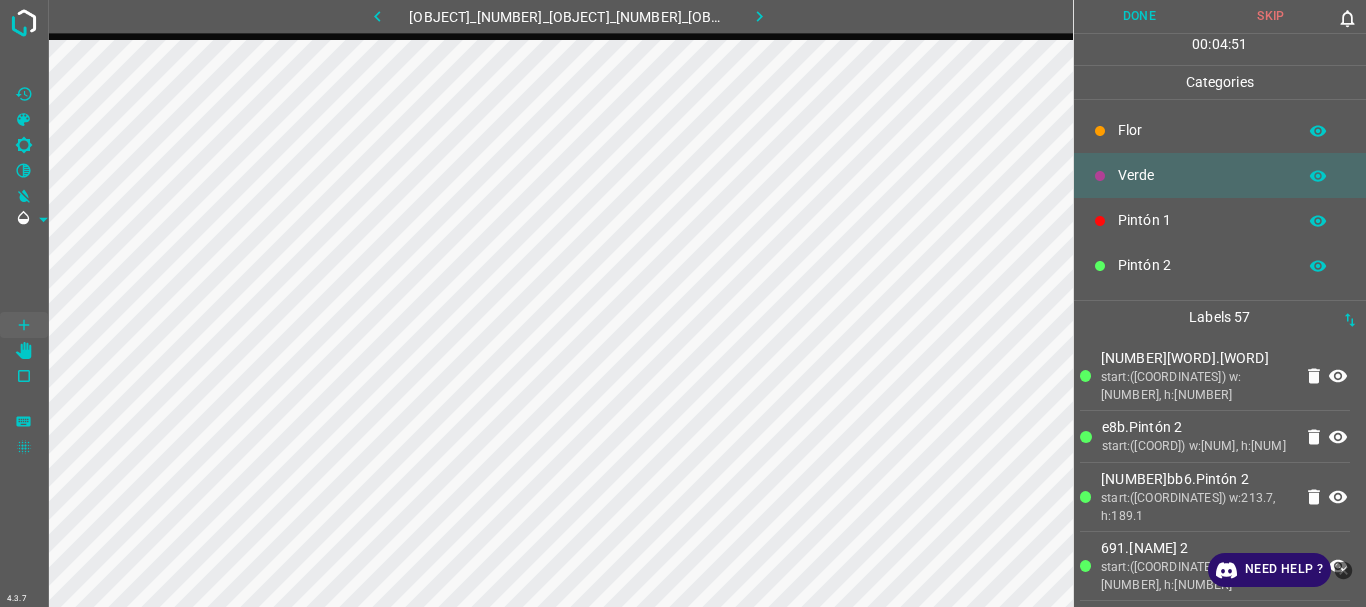 click on "Pintón 1" at bounding box center [1202, 220] 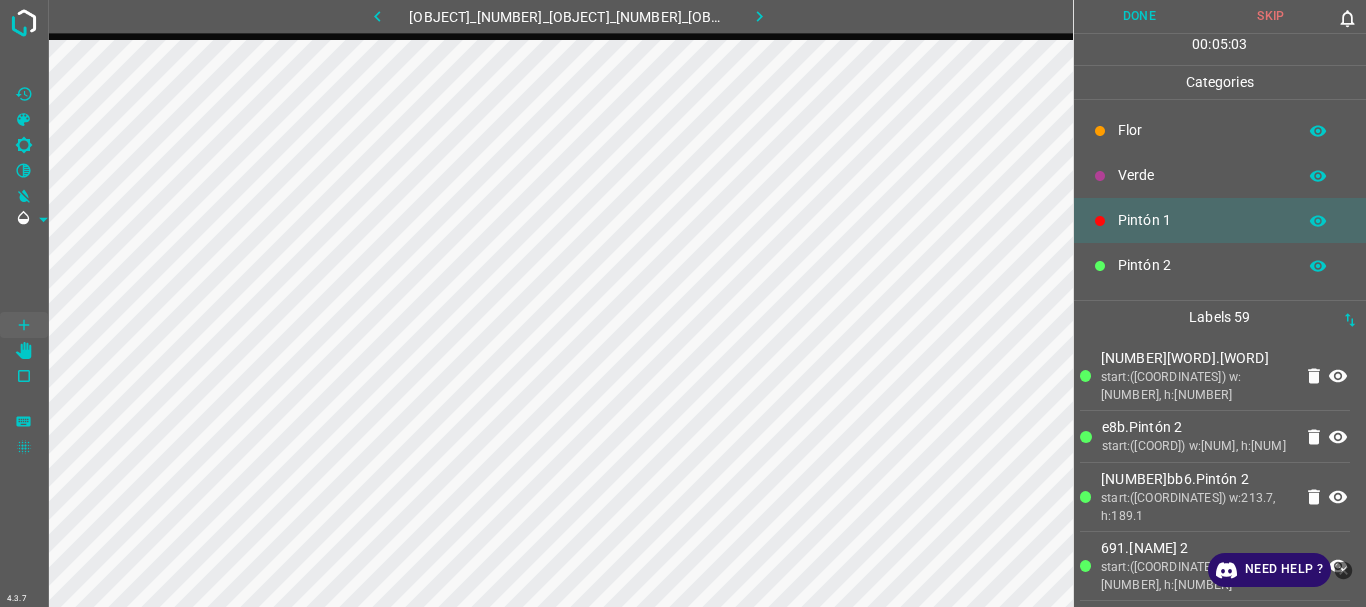 click on "Done" at bounding box center (1140, 16) 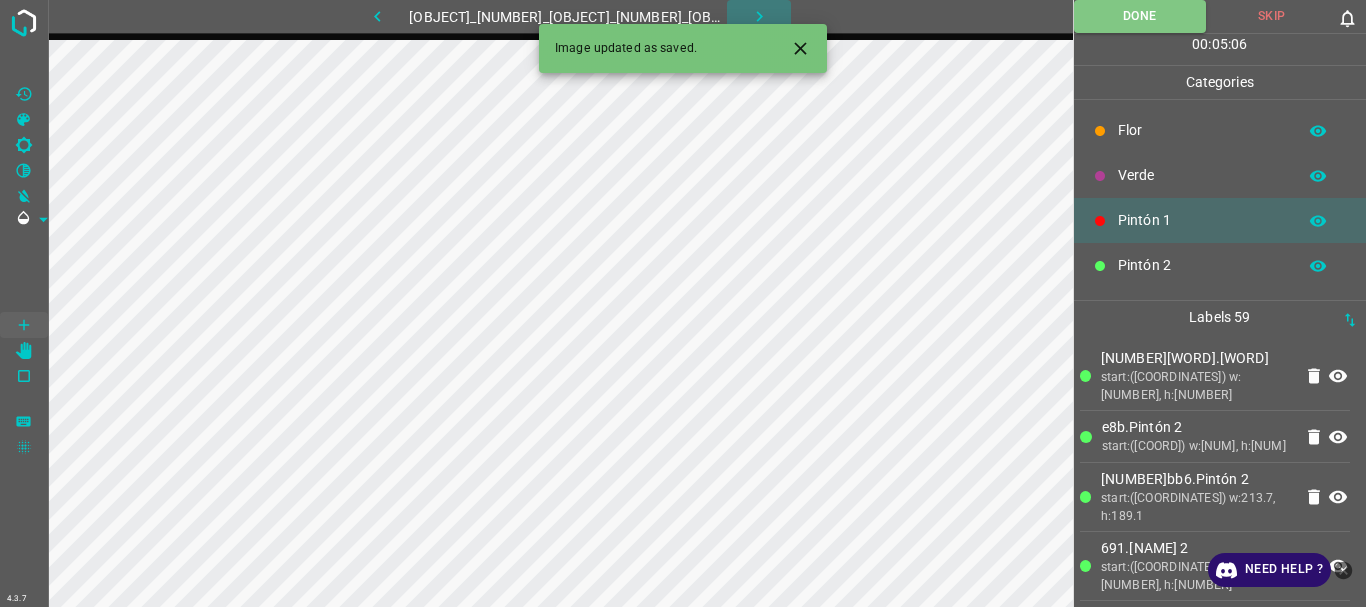 click 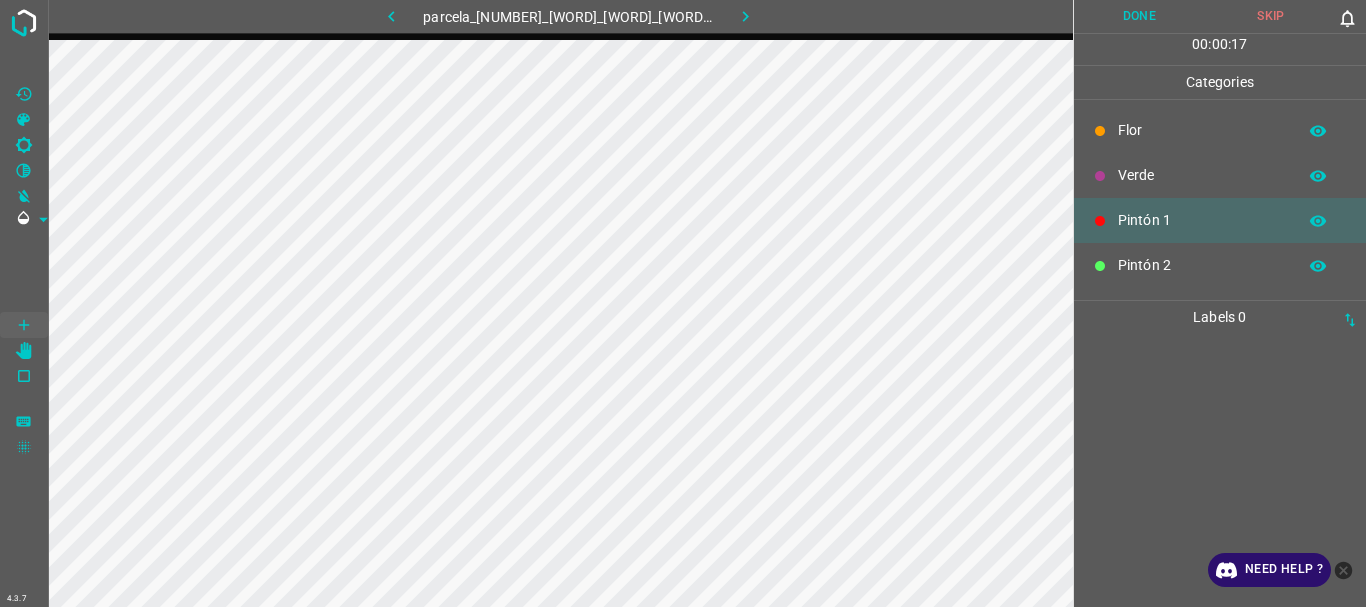click on "Verde" at bounding box center (1202, 175) 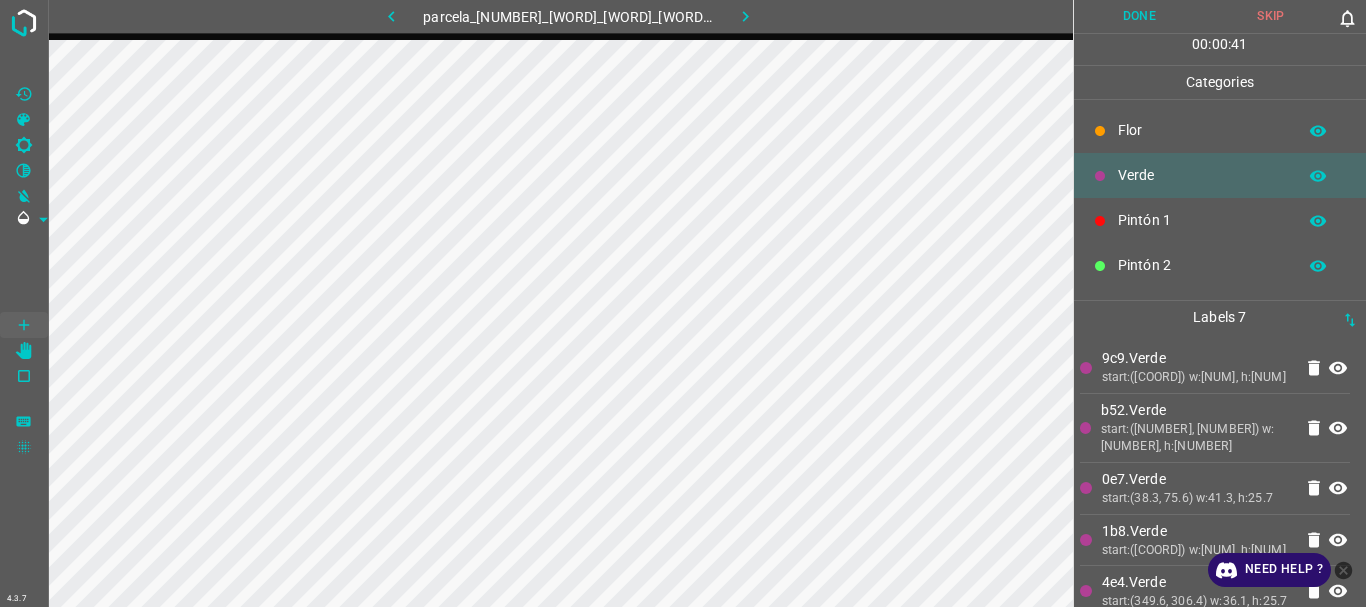 click at bounding box center [1100, 221] 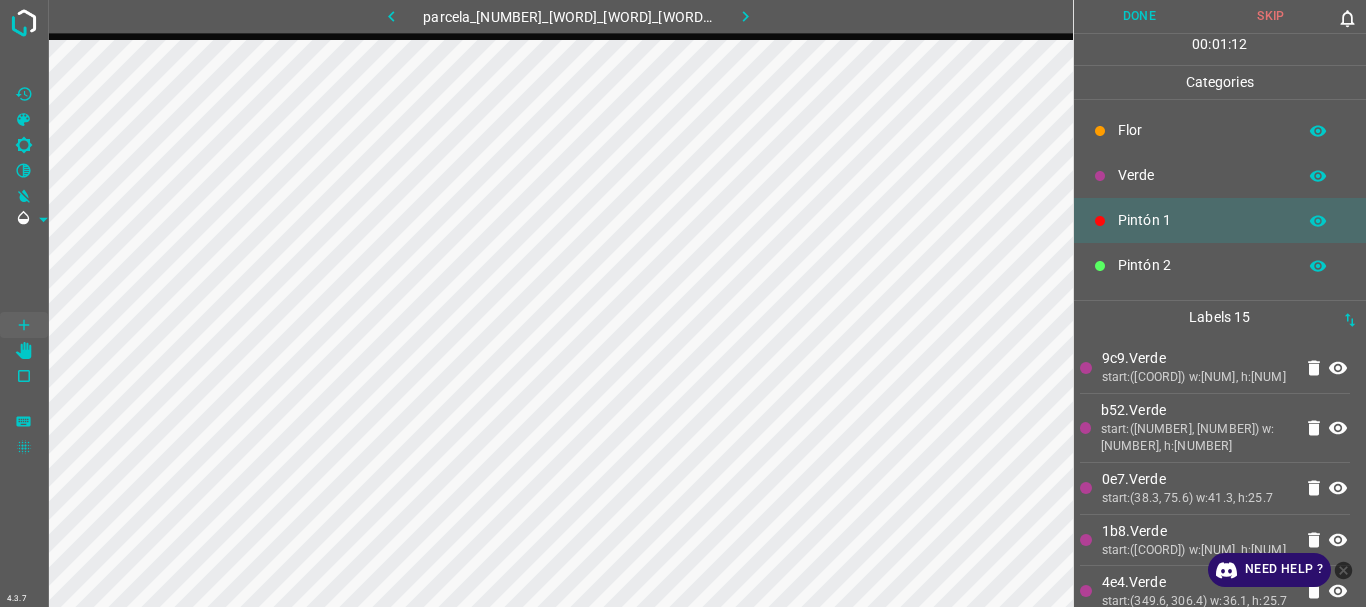 click on "Flor" at bounding box center (1202, 130) 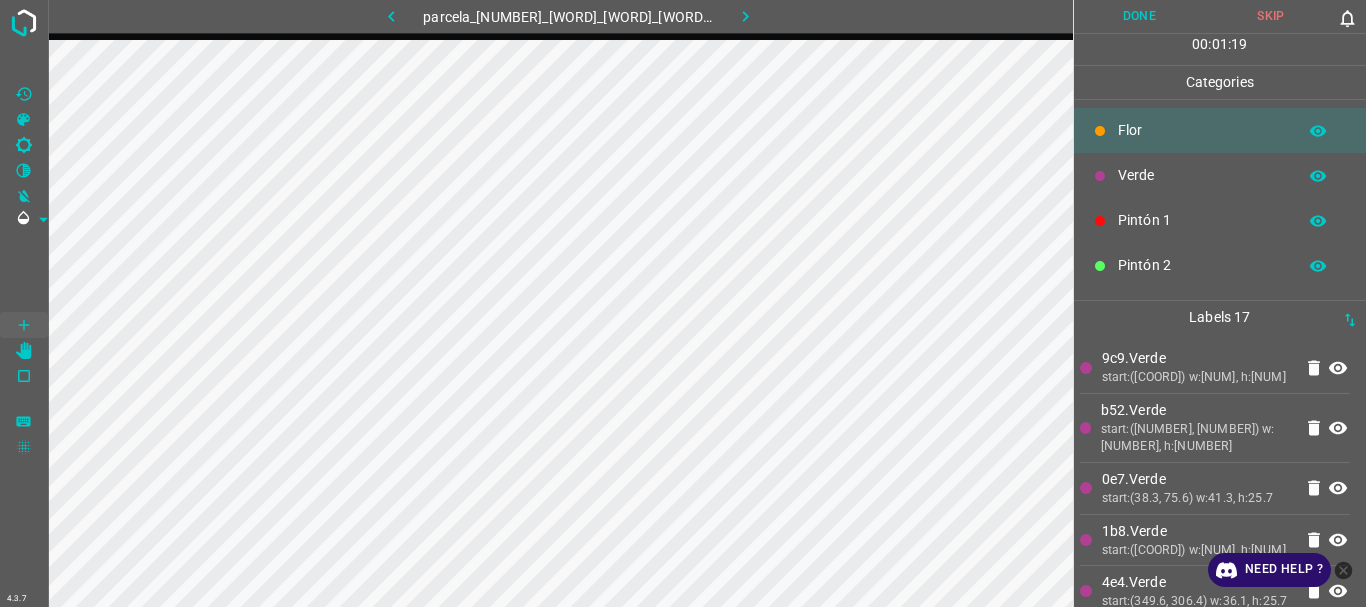 click on "Pintón 1" at bounding box center (1202, 220) 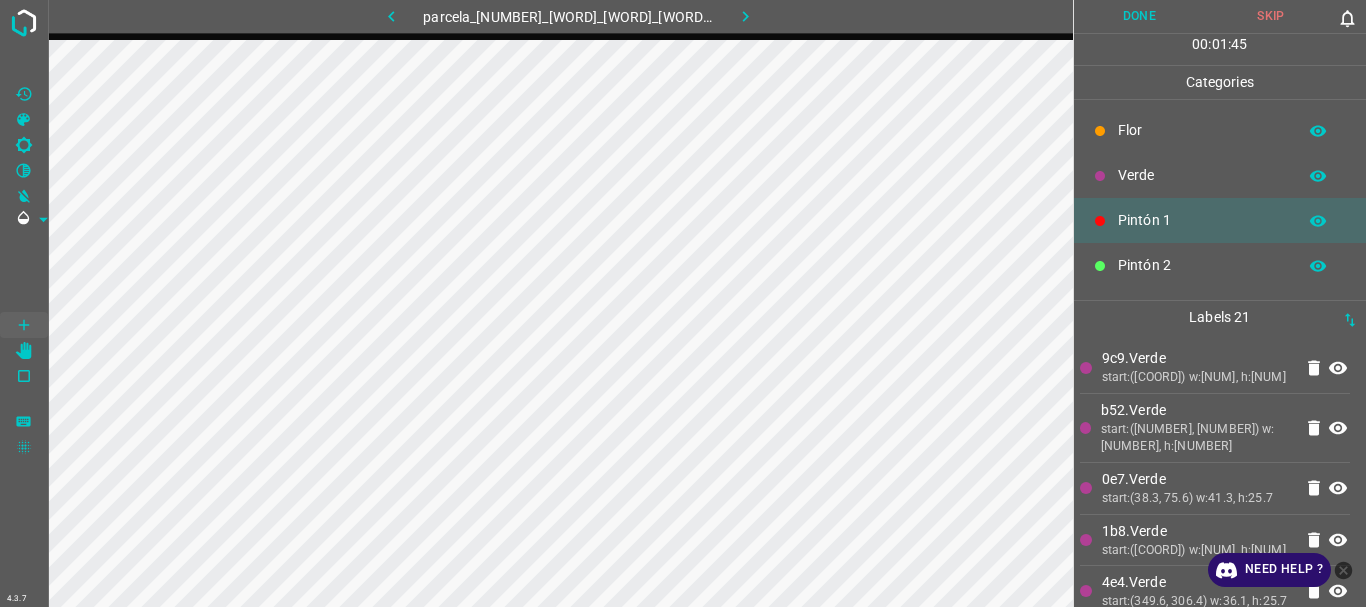 click on "Verde" at bounding box center (1202, 175) 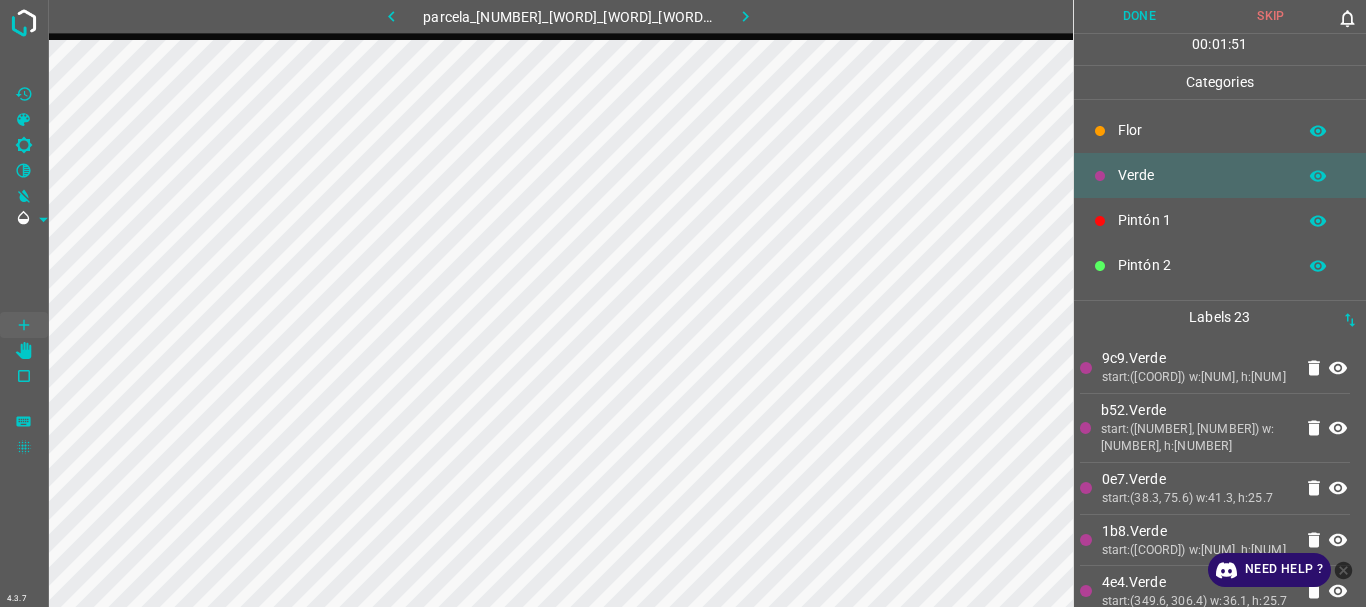 click on "Flor" at bounding box center [1202, 130] 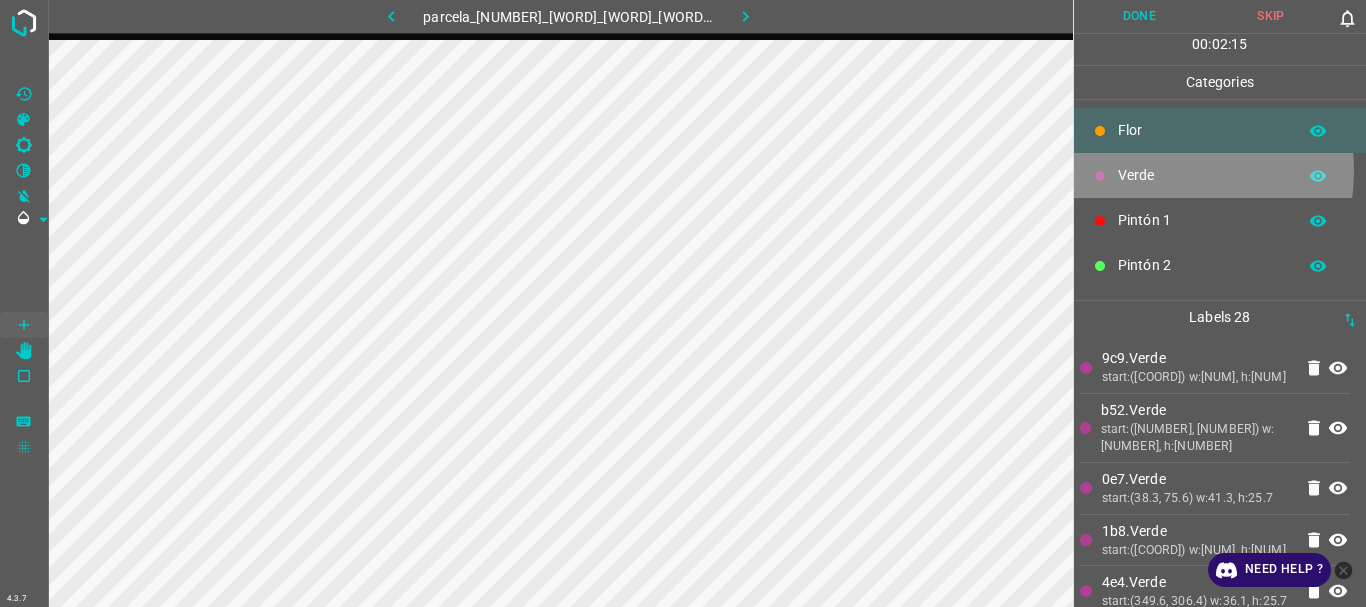 click on "Verde" at bounding box center [1202, 175] 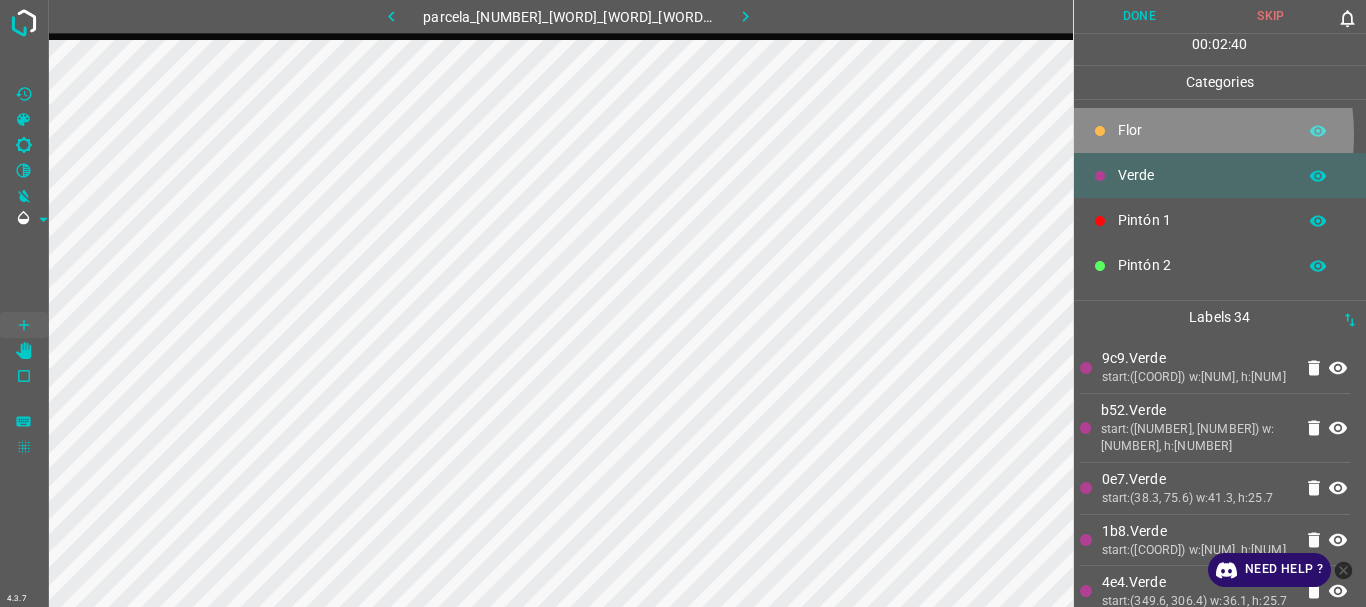 click on "Flor" at bounding box center (1202, 130) 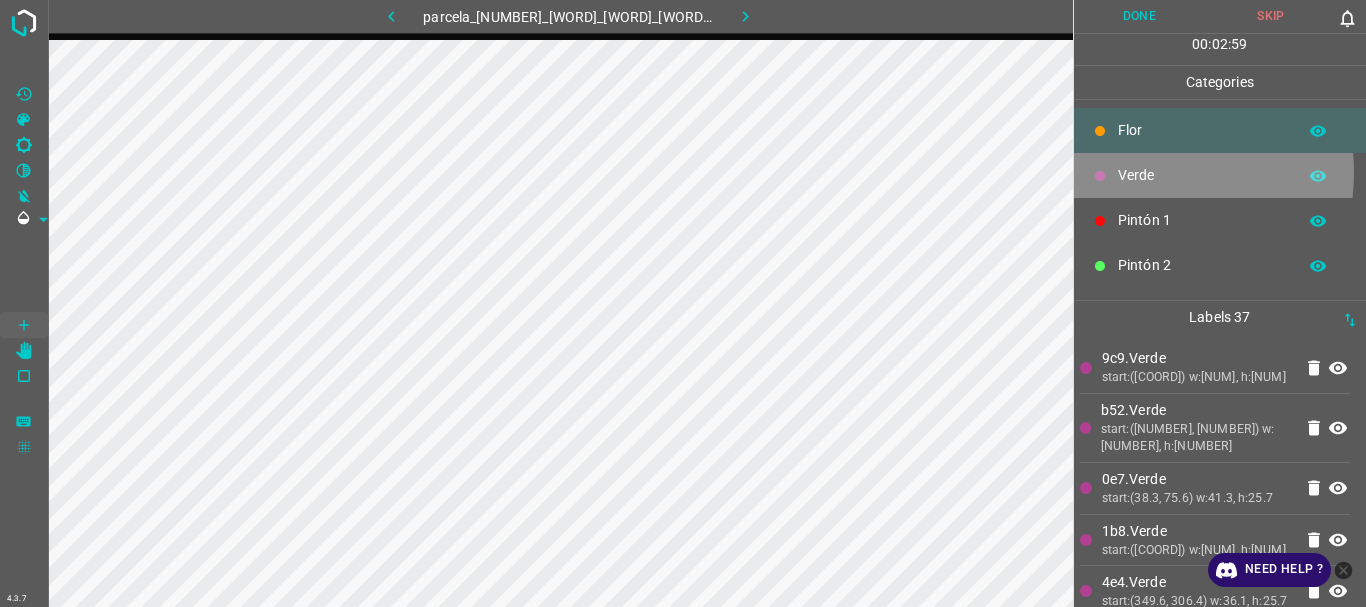 click on "Verde" at bounding box center [1202, 175] 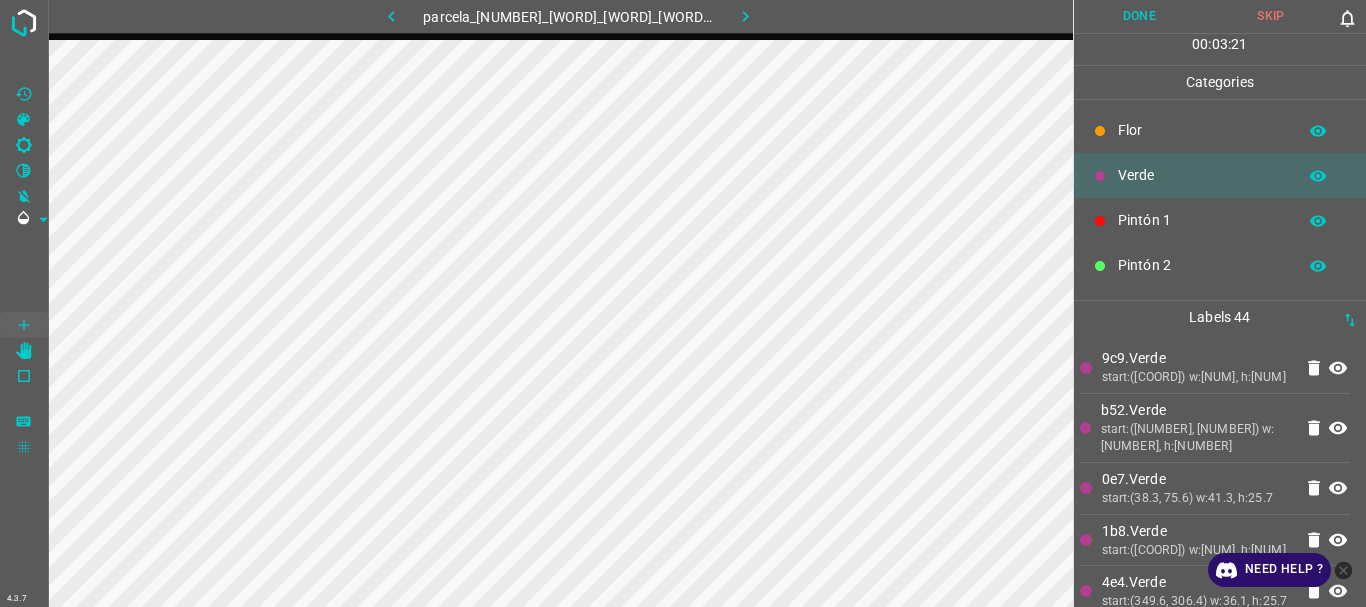 click on "Flor" at bounding box center [1202, 130] 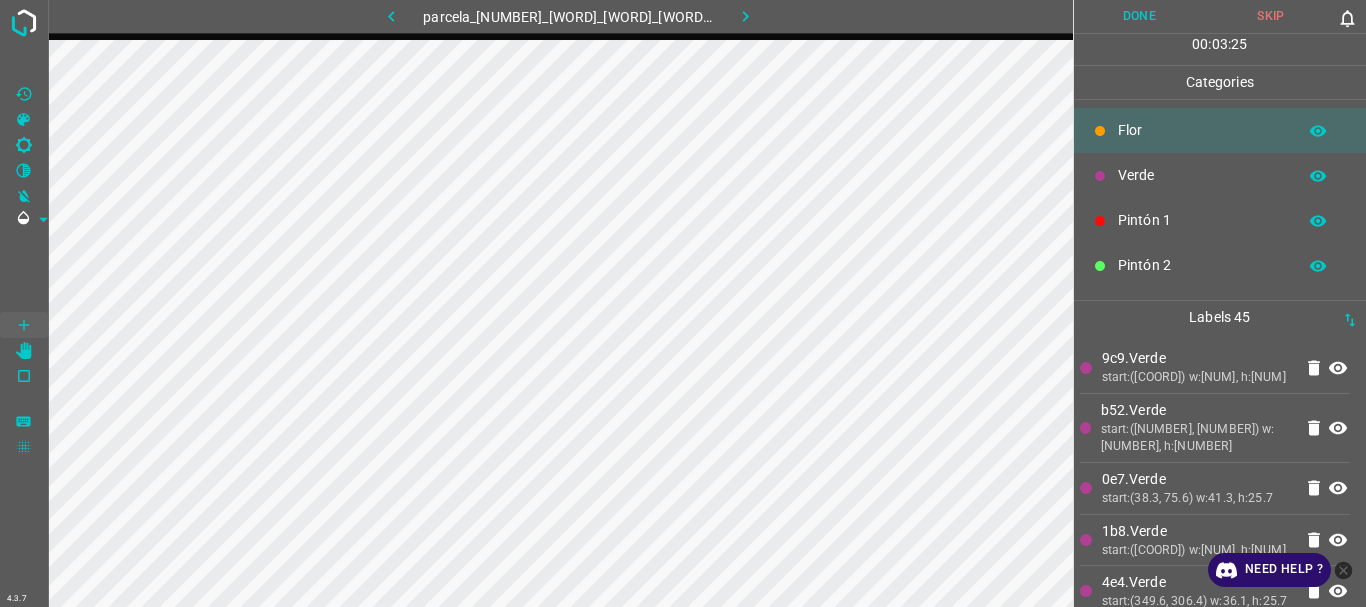click on "Verde" at bounding box center (1202, 175) 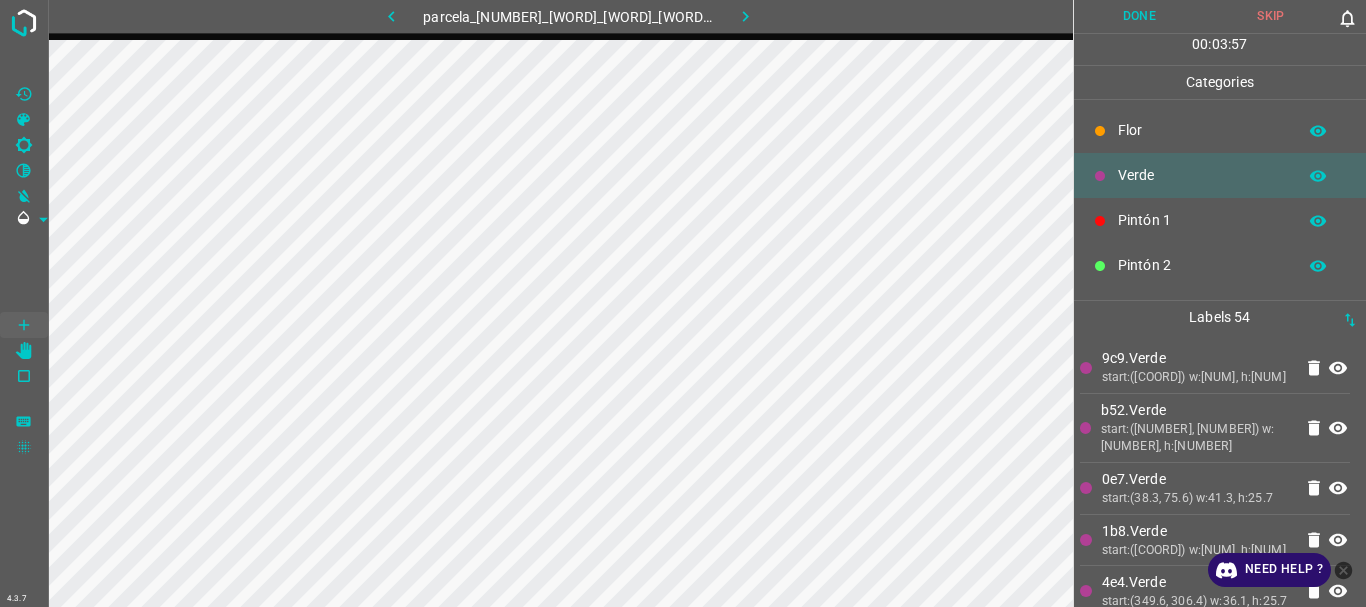click on "Flor" at bounding box center [1202, 130] 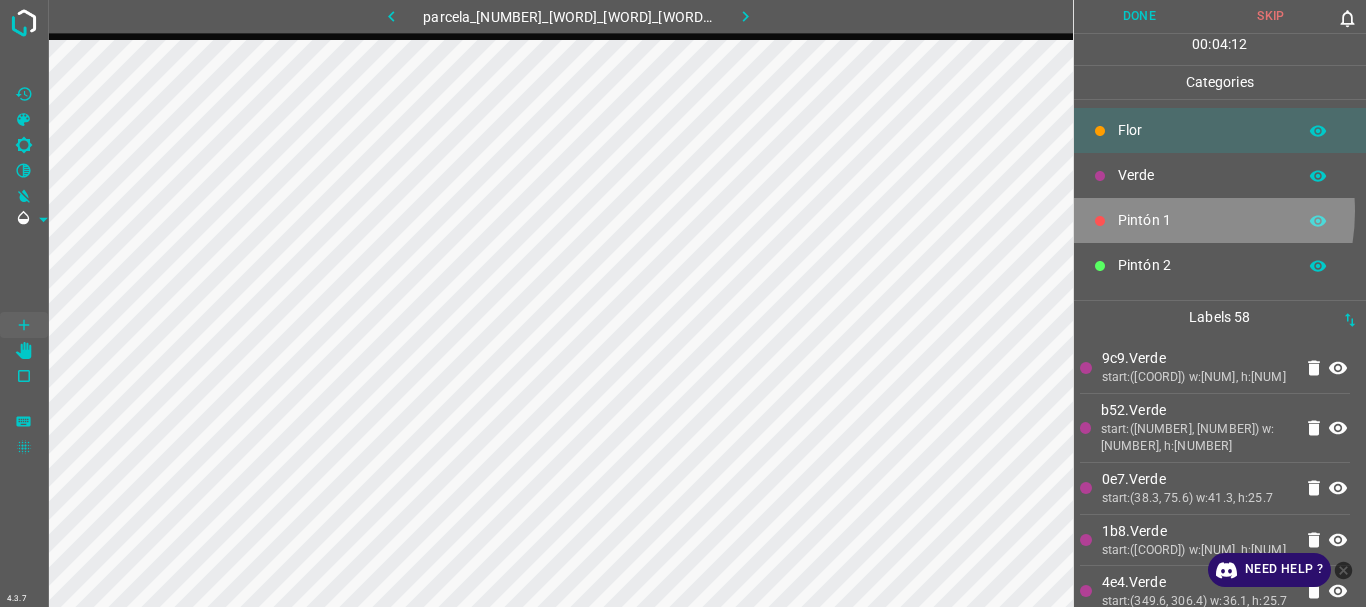 click on "Pintón 1" at bounding box center (1202, 220) 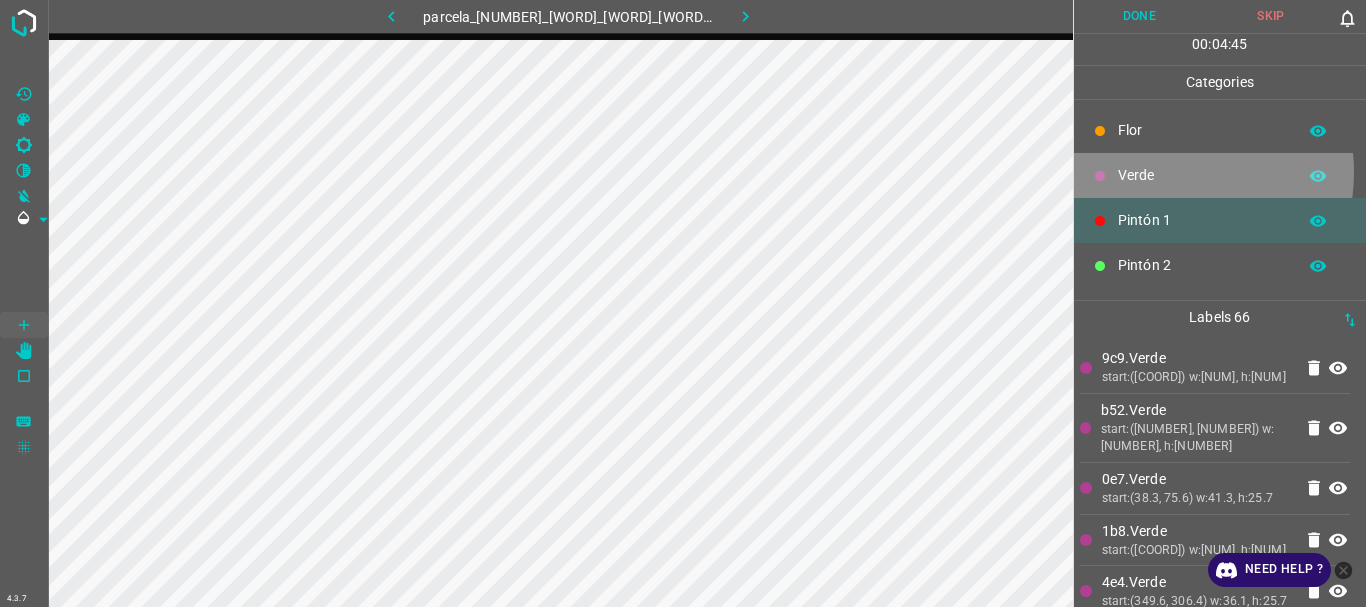 click on "Verde" at bounding box center (1202, 175) 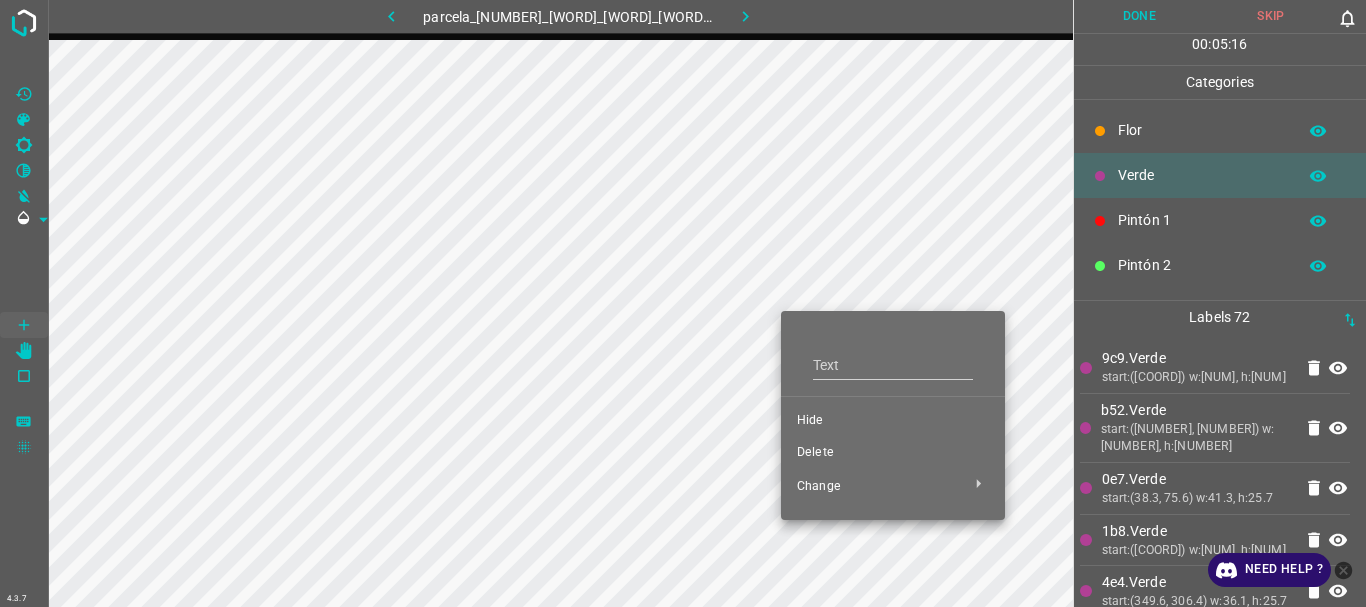 click on "Delete" at bounding box center (893, 453) 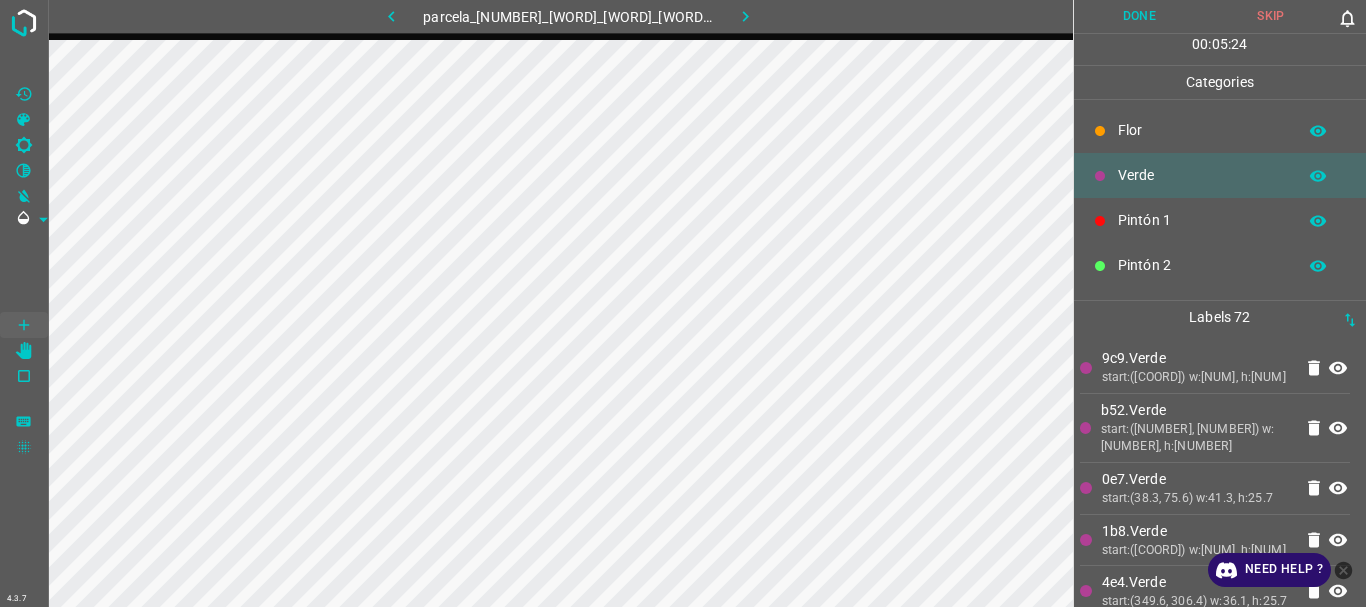 click on "Flor" at bounding box center [1202, 130] 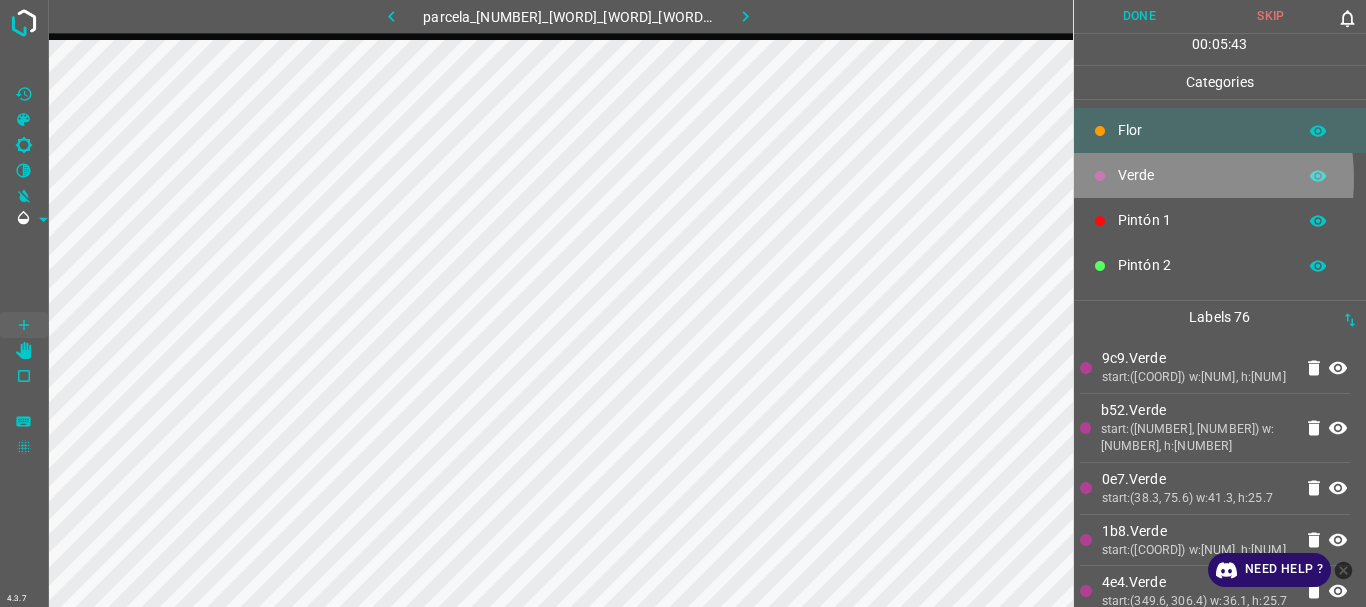 click on "Verde" at bounding box center (1202, 175) 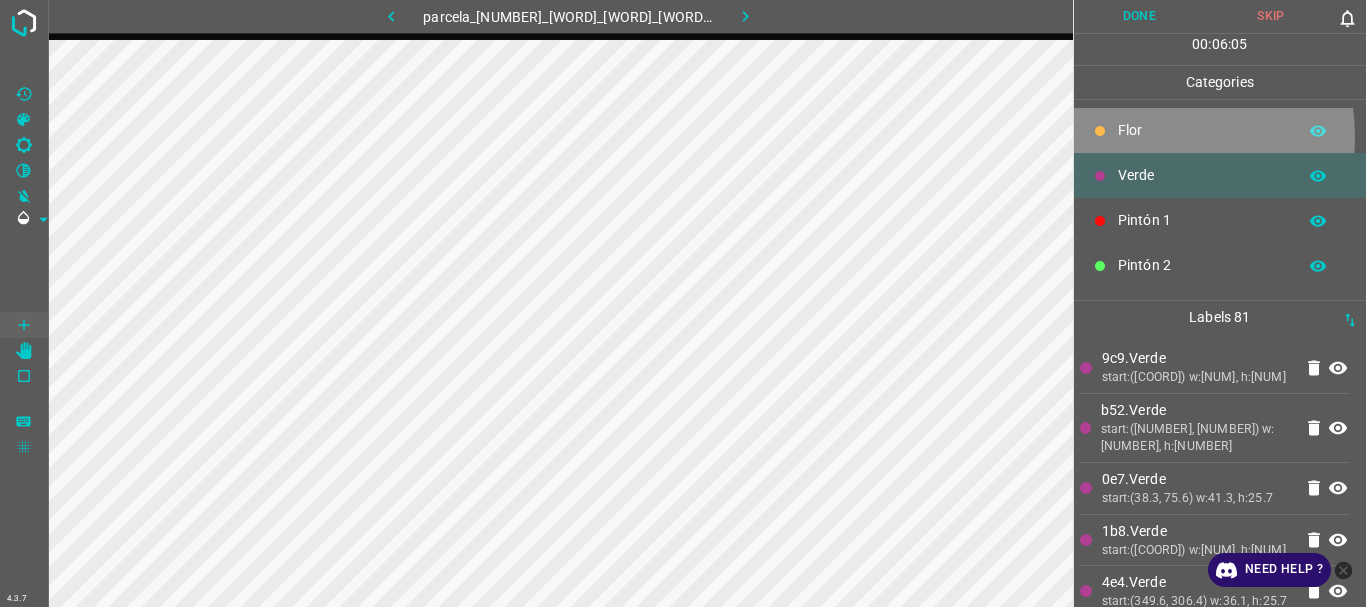 click on "Flor" at bounding box center (1202, 130) 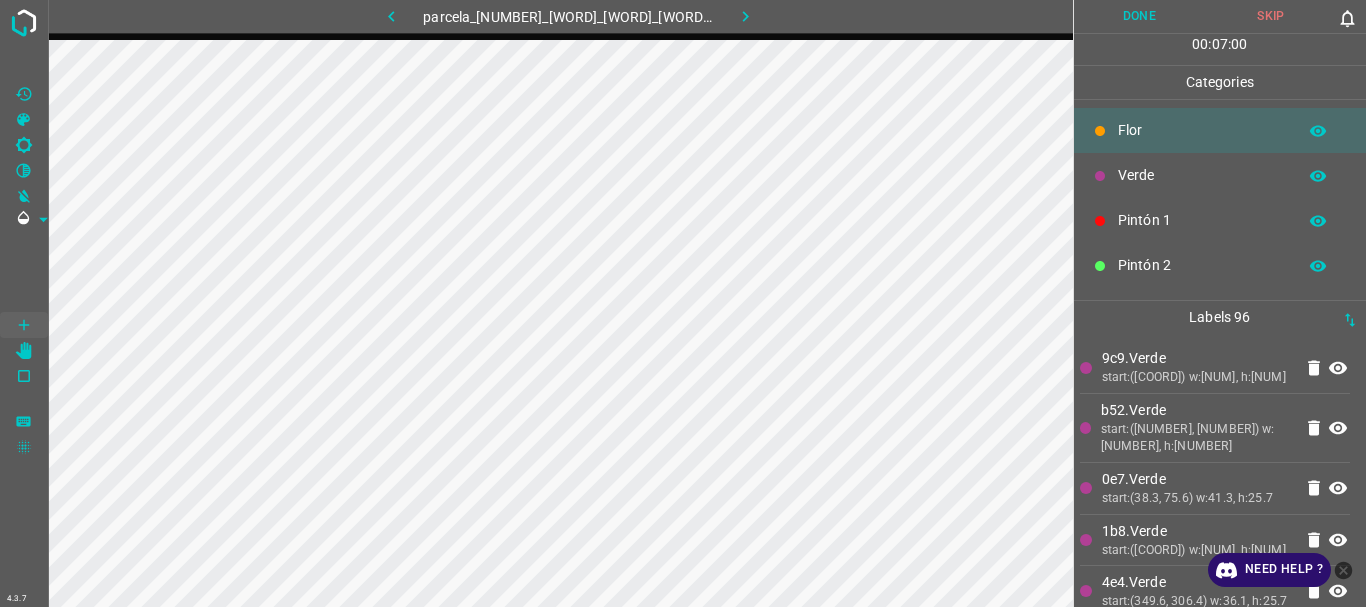 click on "Verde" at bounding box center (1202, 175) 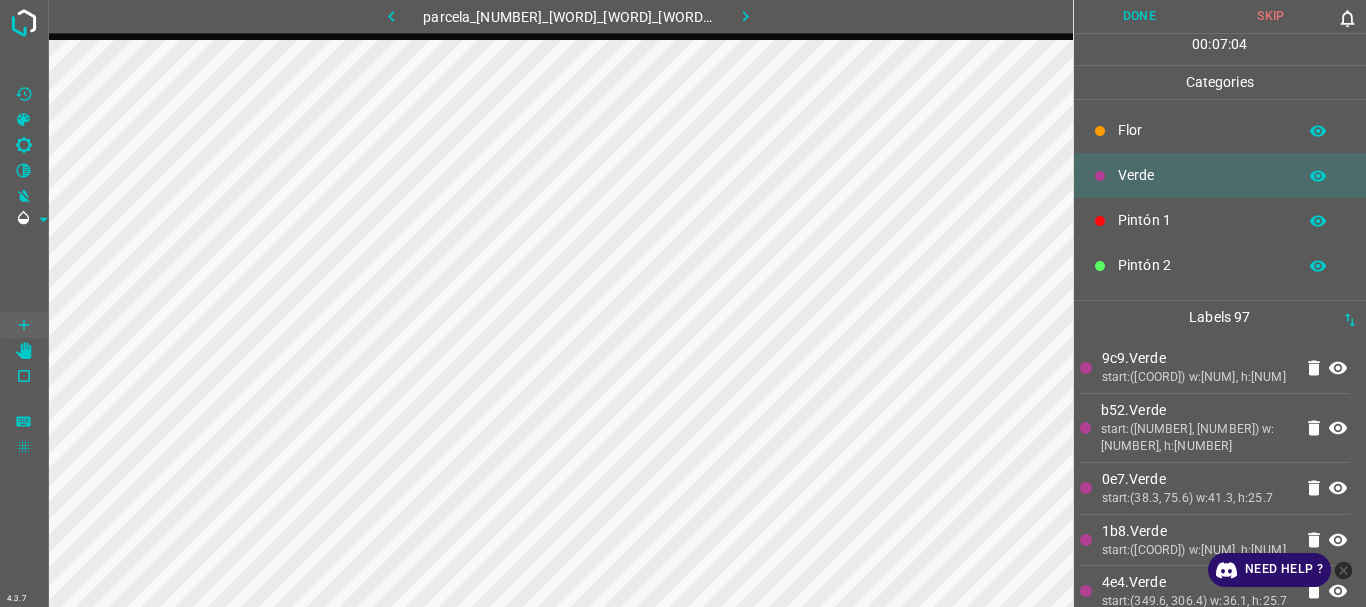 click on "Pintón 1" at bounding box center (1202, 220) 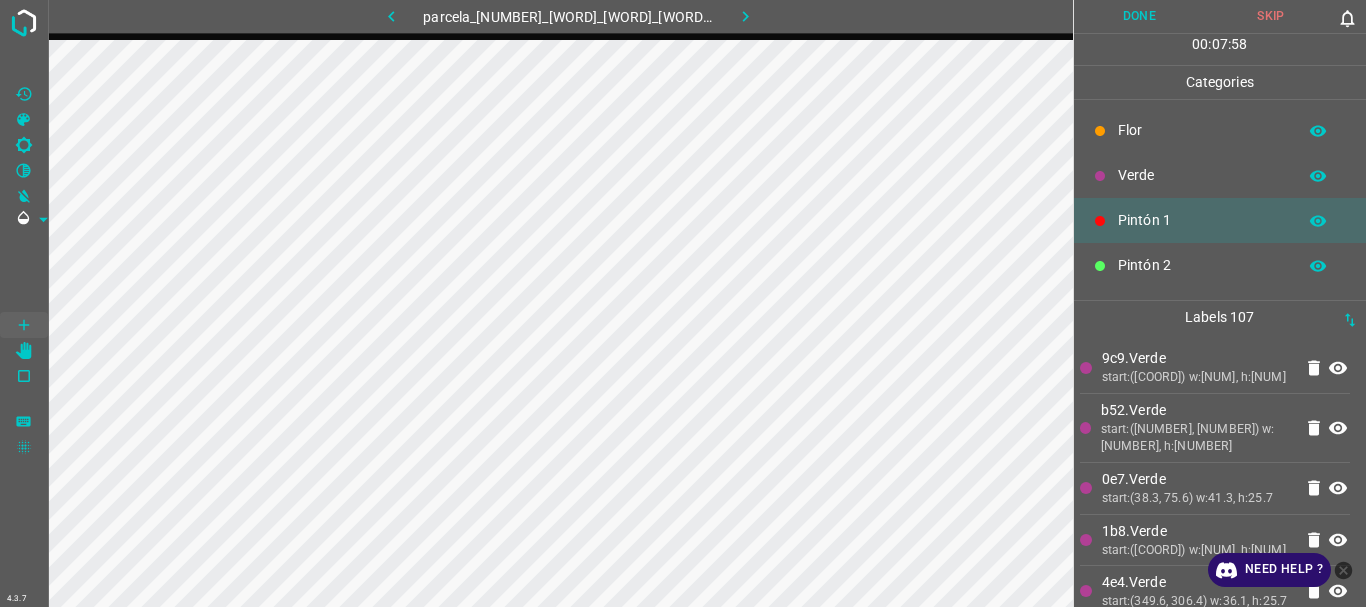 click on "Flor" at bounding box center [1220, 130] 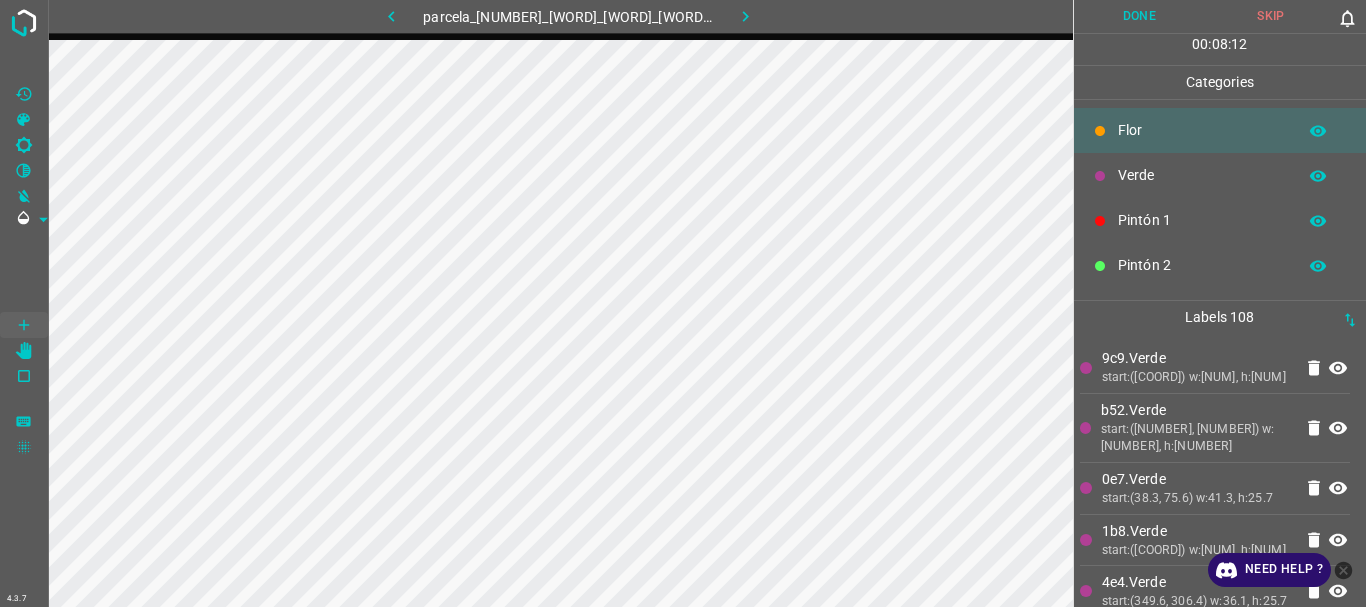 click on "Flor" at bounding box center (1220, 130) 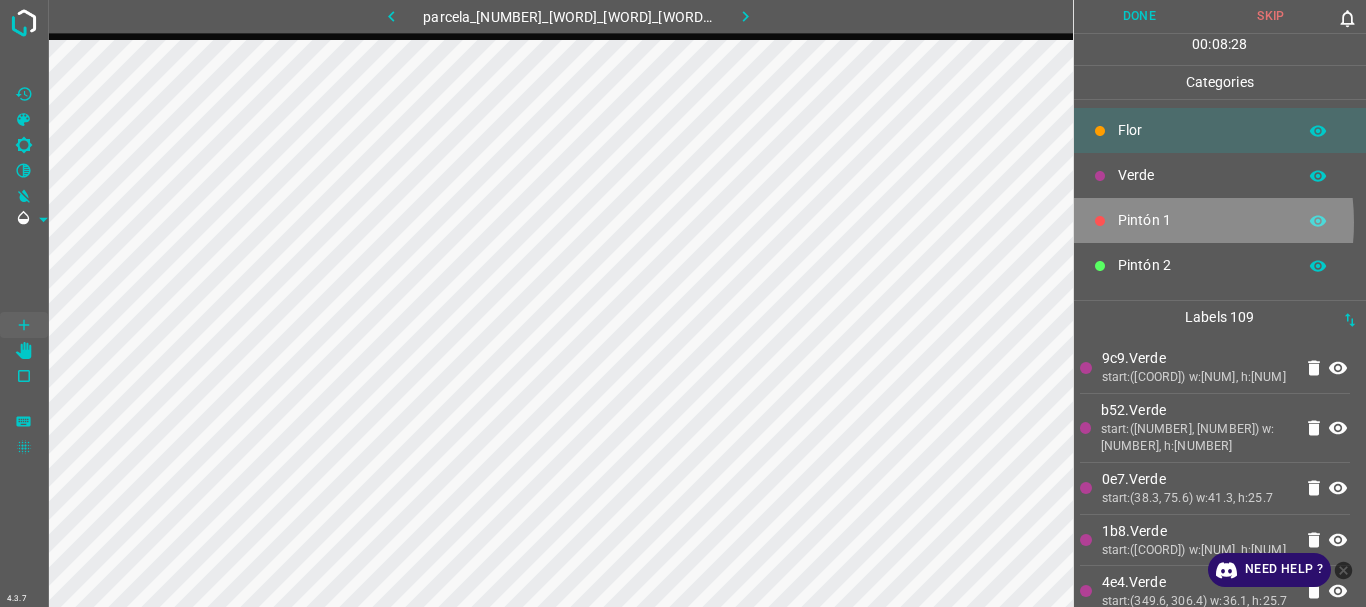 click on "Pintón 1" at bounding box center [1202, 220] 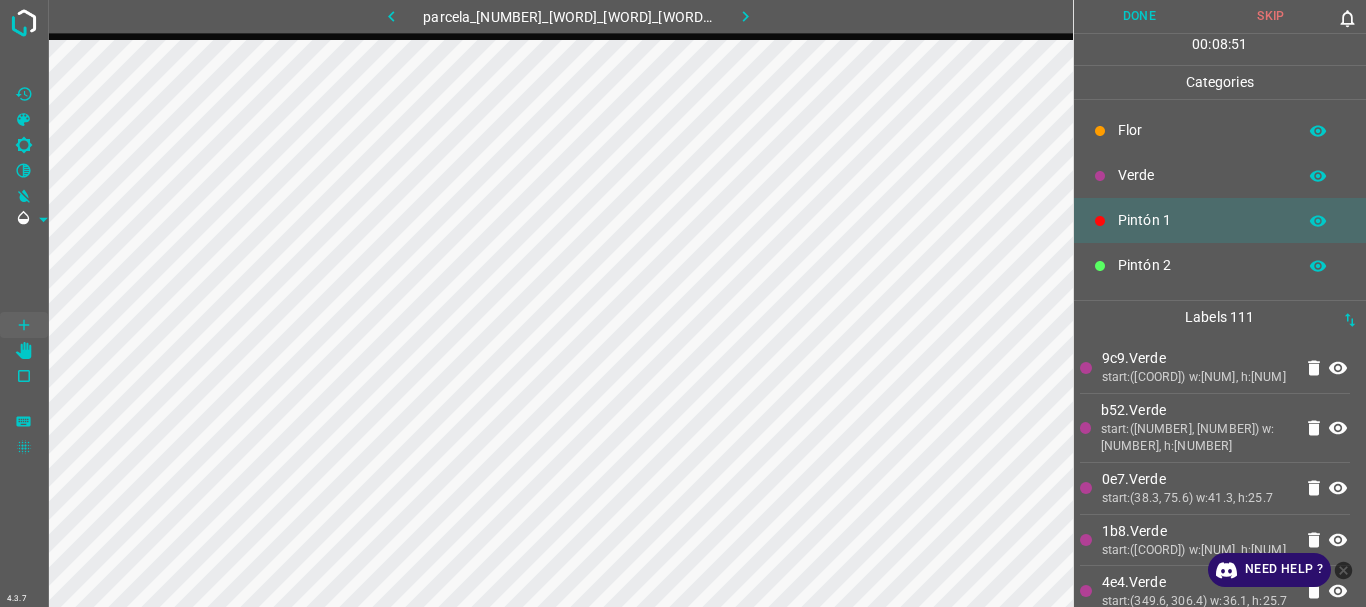 click on "Done" at bounding box center [1140, 16] 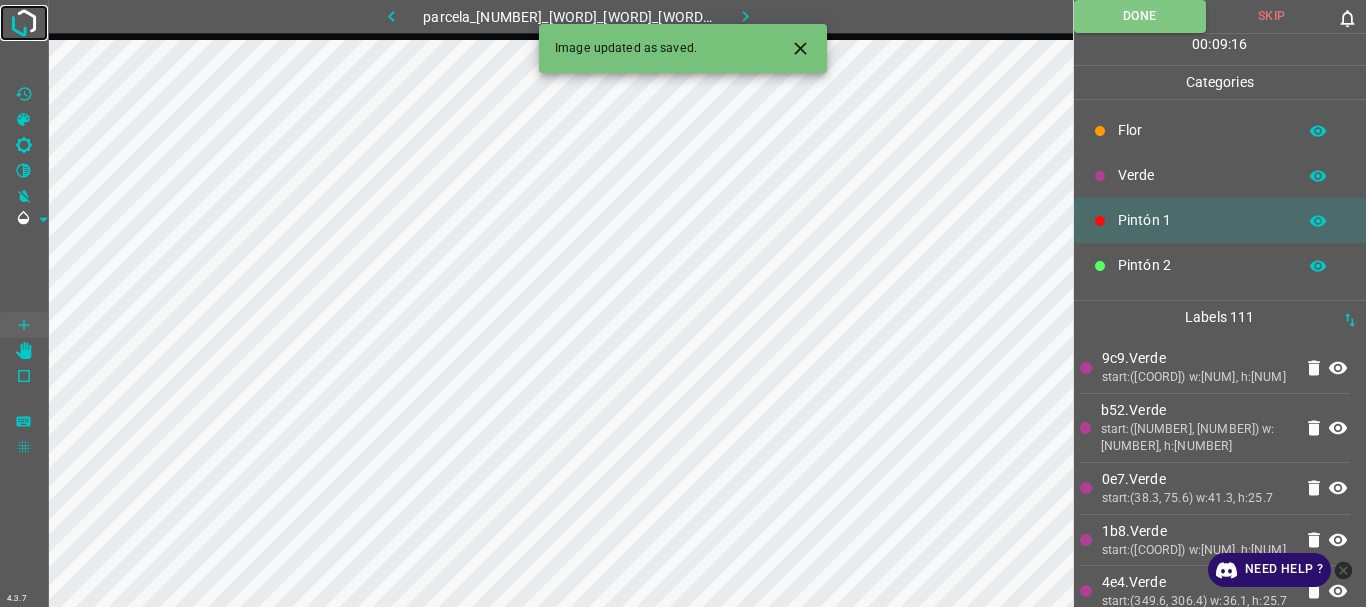 click at bounding box center (24, 23) 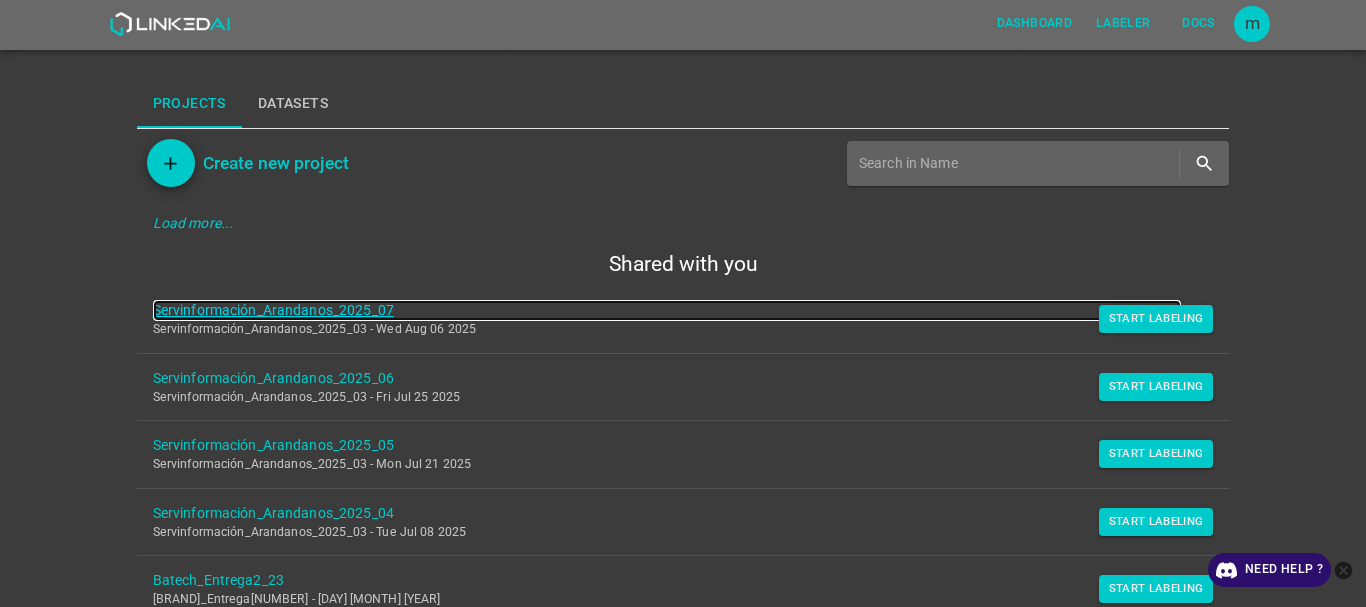 click on "Servinformación_Arandanos_2025_07" at bounding box center (667, 310) 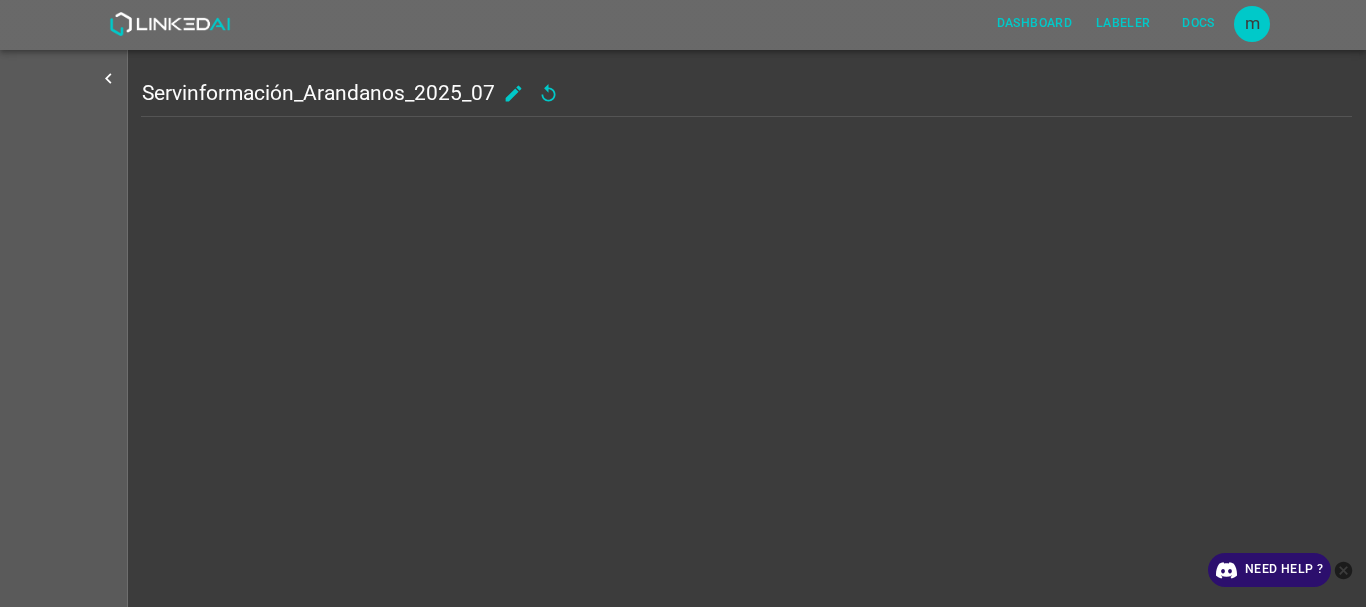 scroll, scrollTop: 0, scrollLeft: 0, axis: both 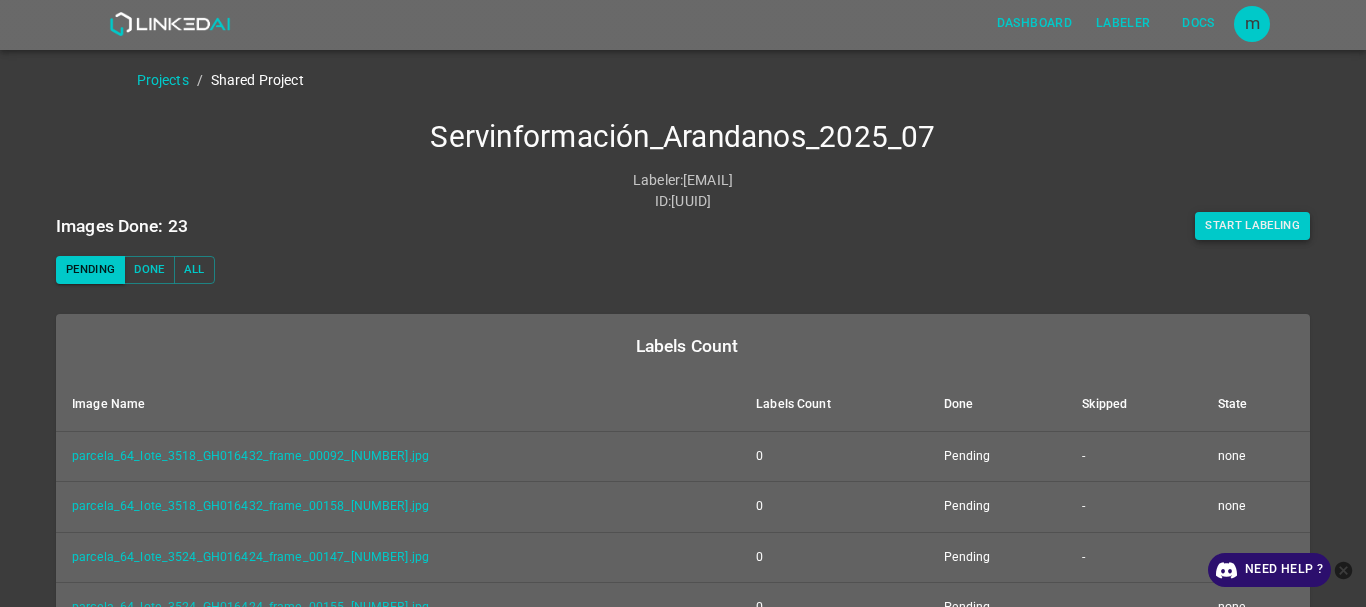click on "Start Labeling" at bounding box center (1252, 226) 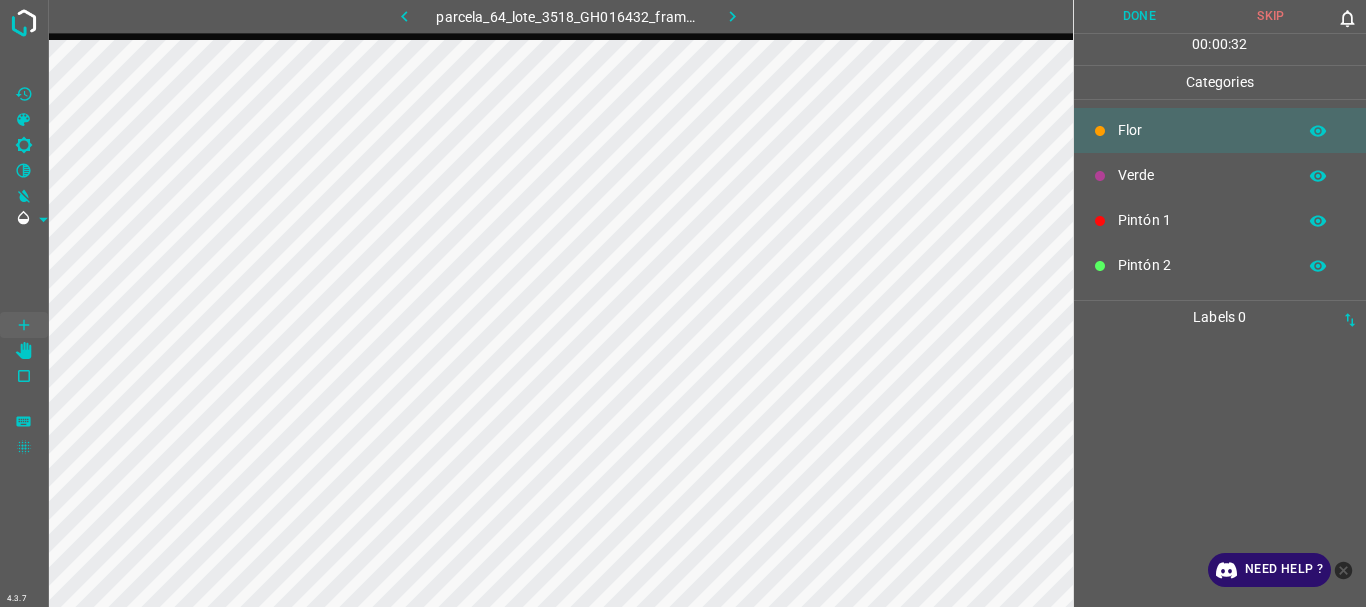 click 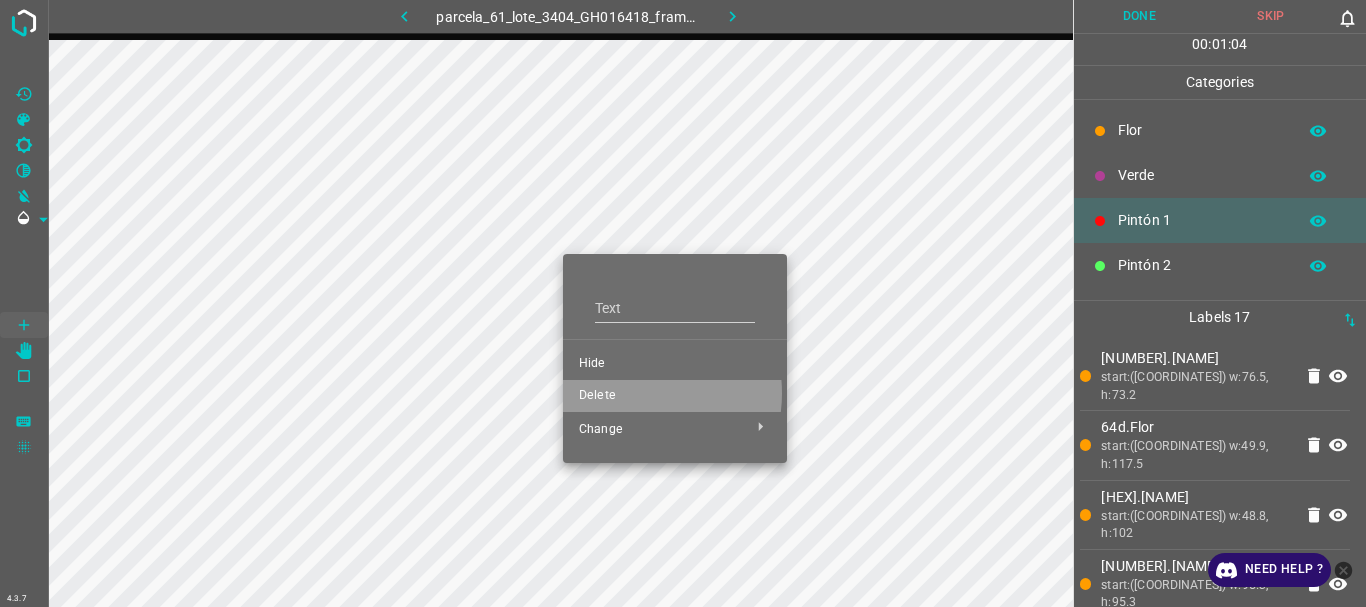 click on "Delete" at bounding box center [675, 396] 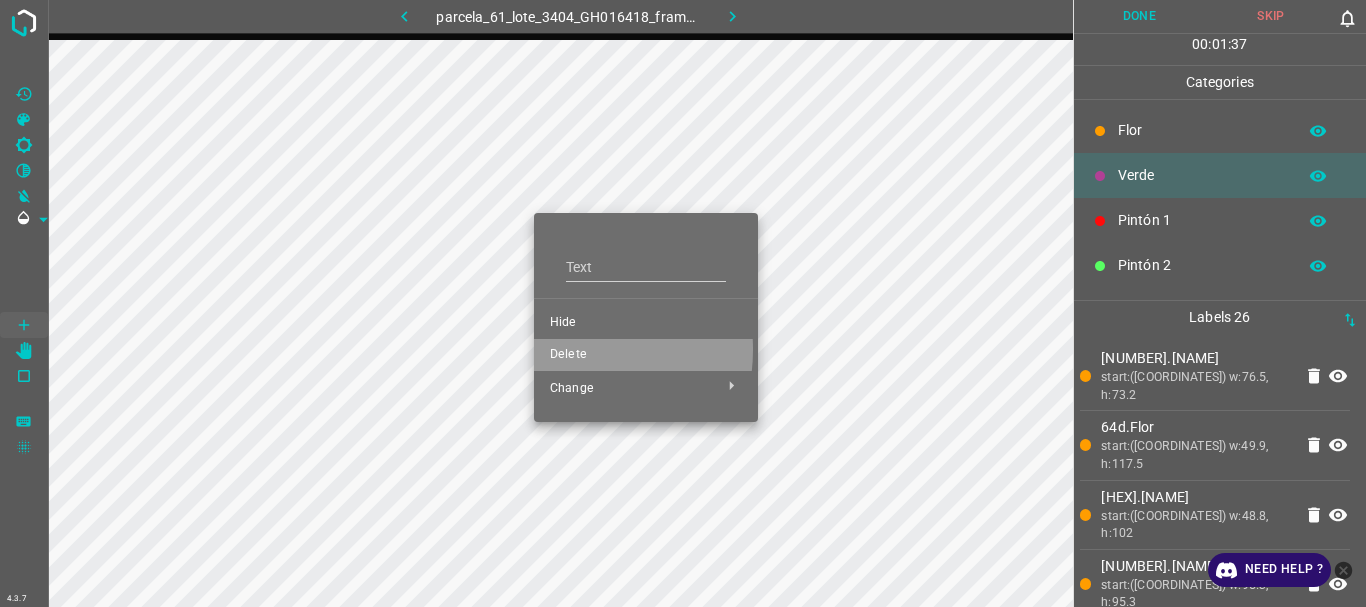 click on "Delete" at bounding box center [646, 355] 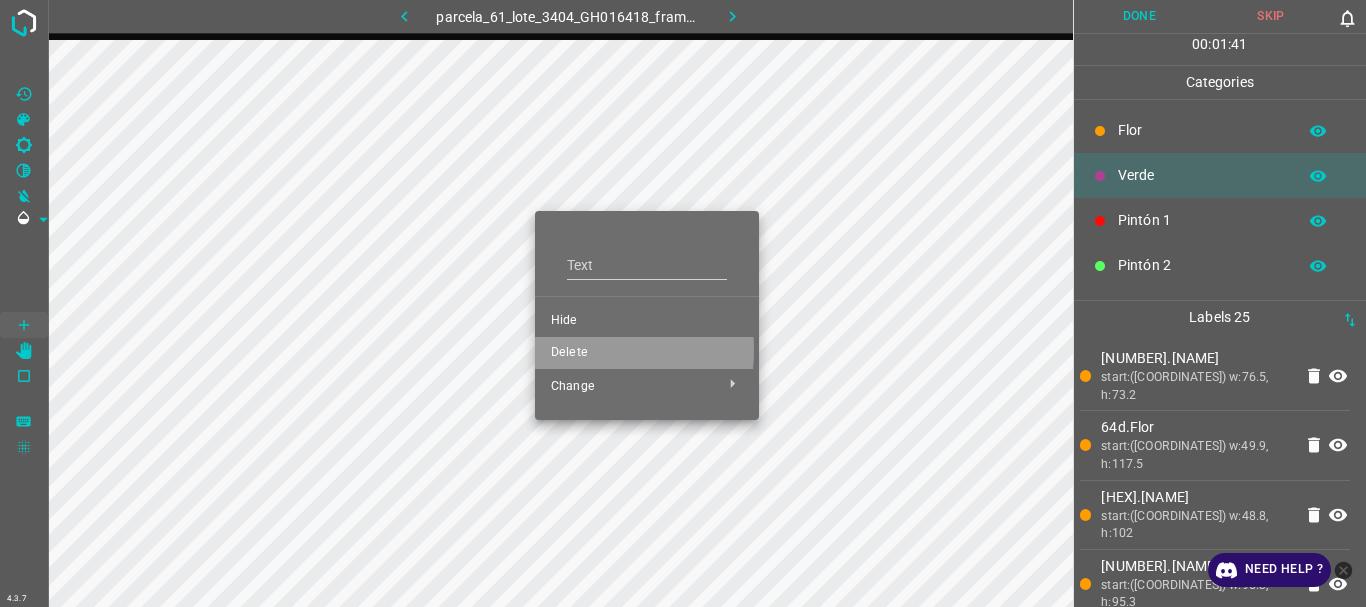 click on "Delete" at bounding box center [647, 353] 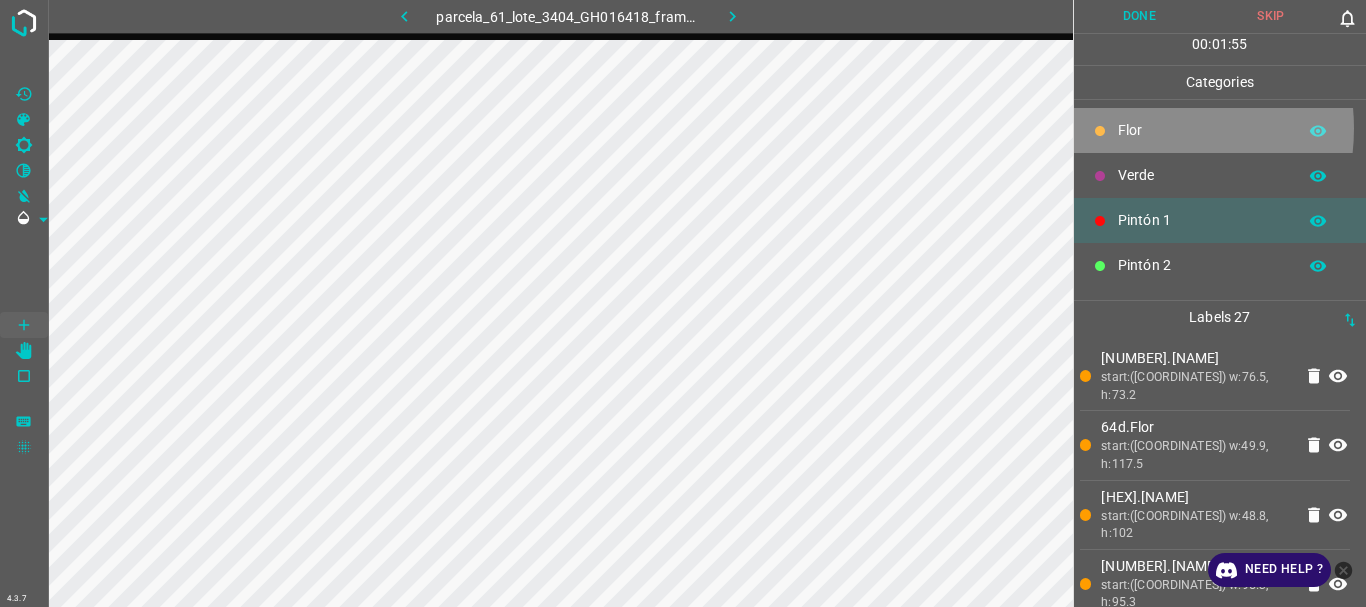 click on "Flor" at bounding box center (1202, 130) 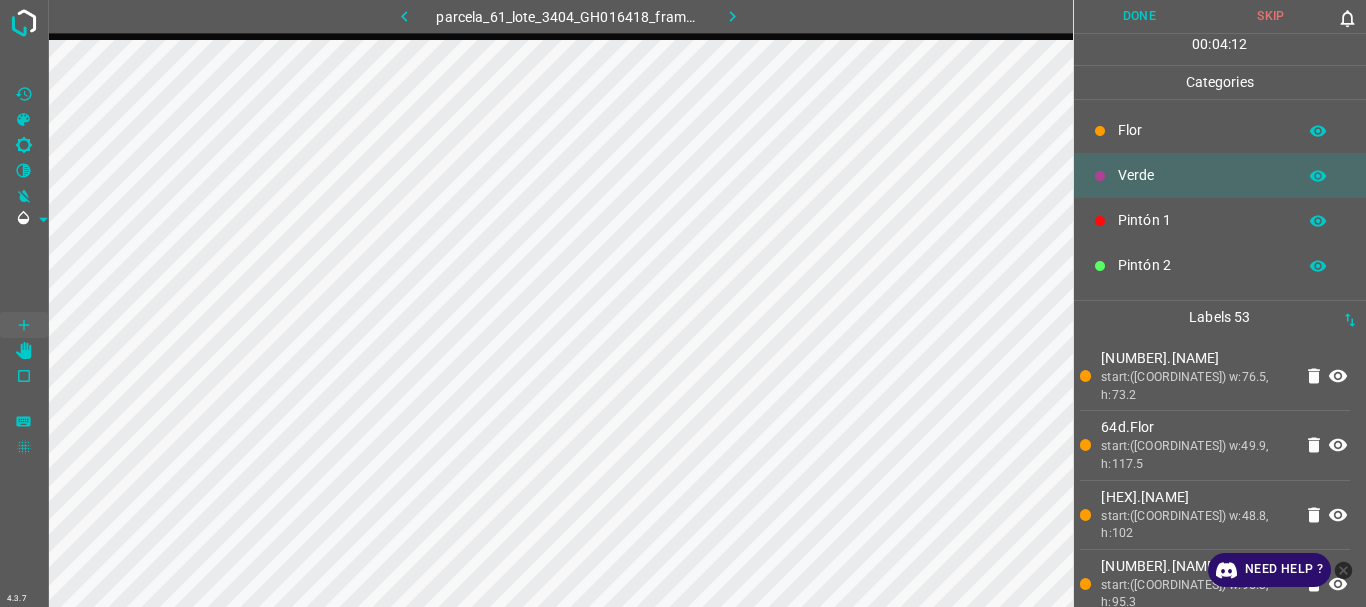 click on "Flor" at bounding box center [1202, 130] 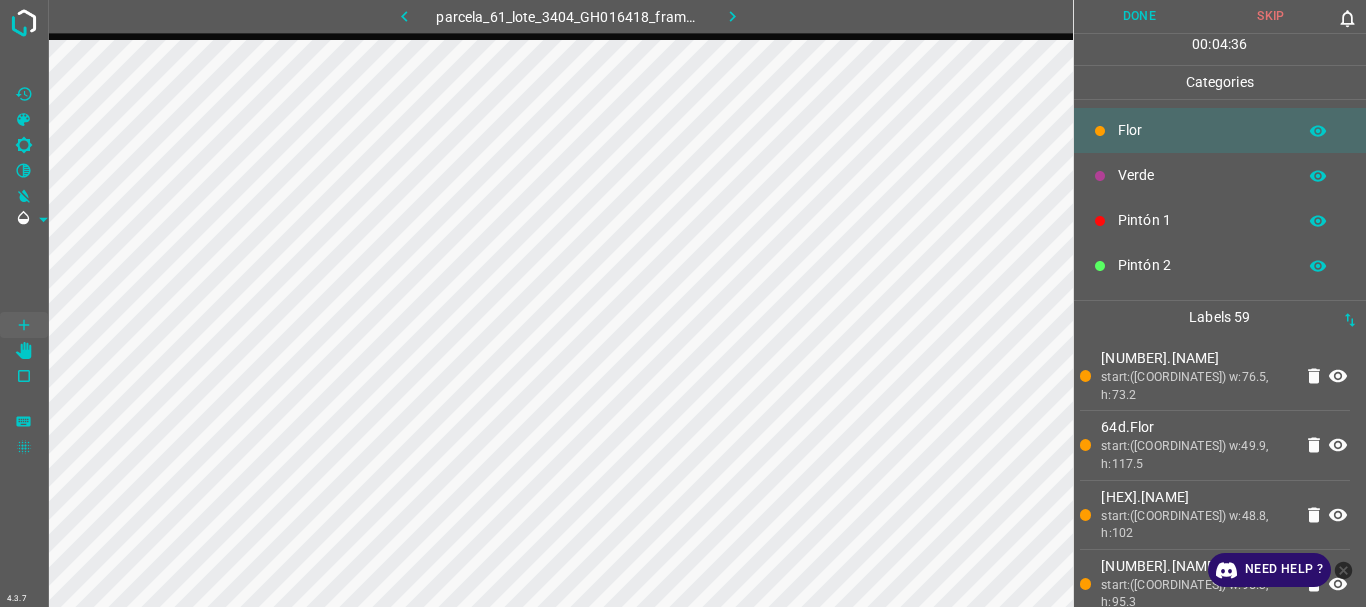 click on "Verde" at bounding box center (1202, 175) 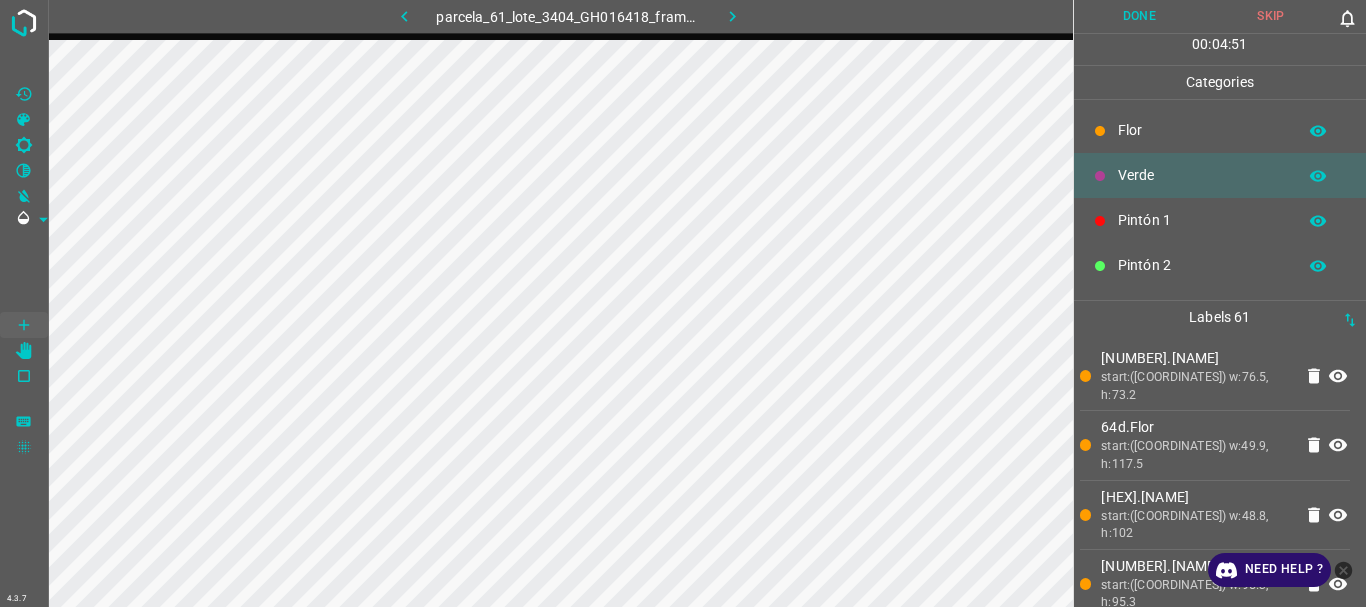 click on "Flor" at bounding box center (1202, 130) 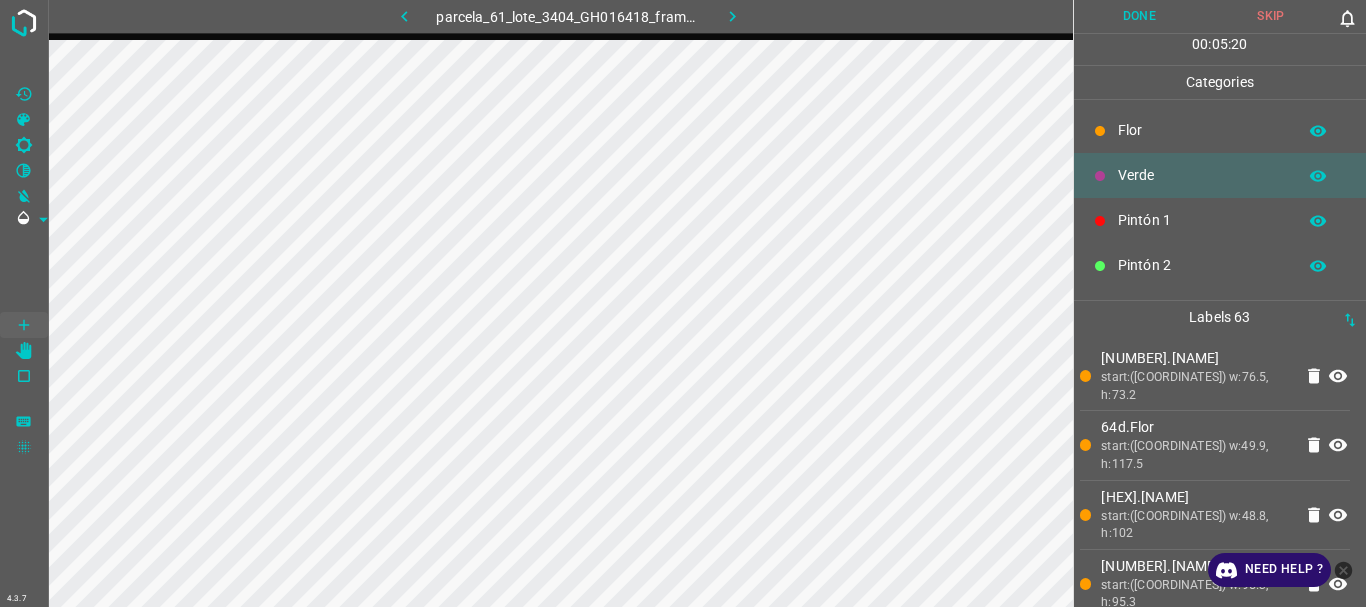 click on "Flor" at bounding box center (1202, 130) 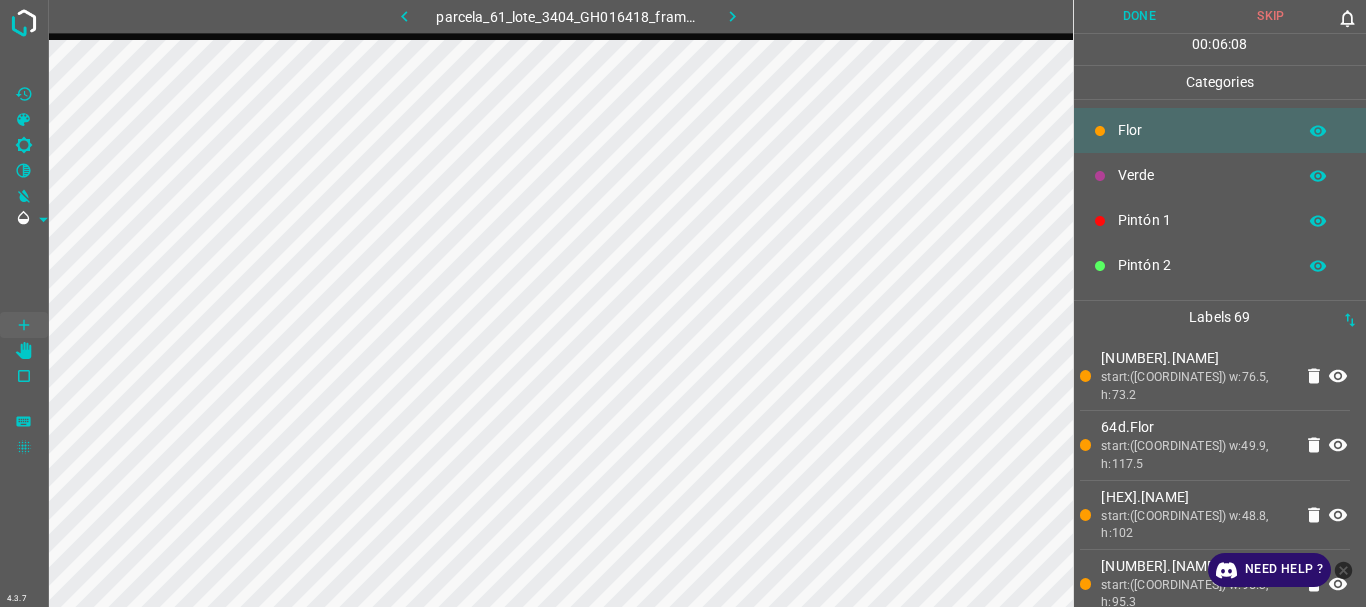 click on "Verde" at bounding box center [1202, 175] 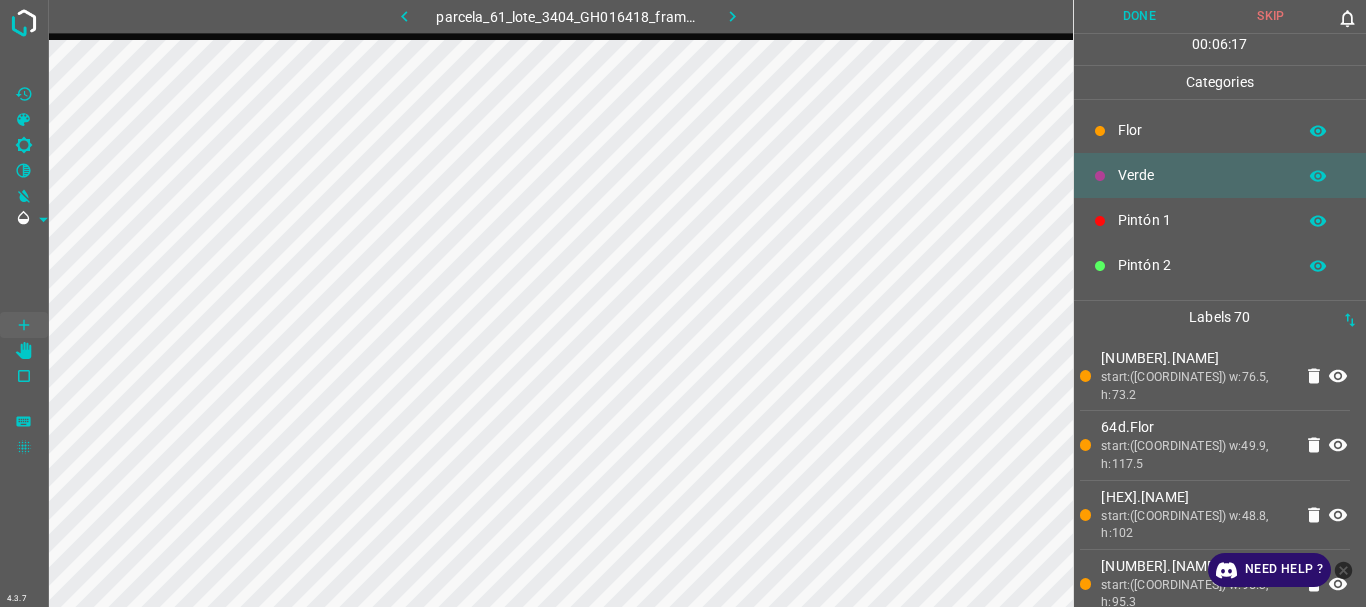 click on "Done" at bounding box center [1140, 16] 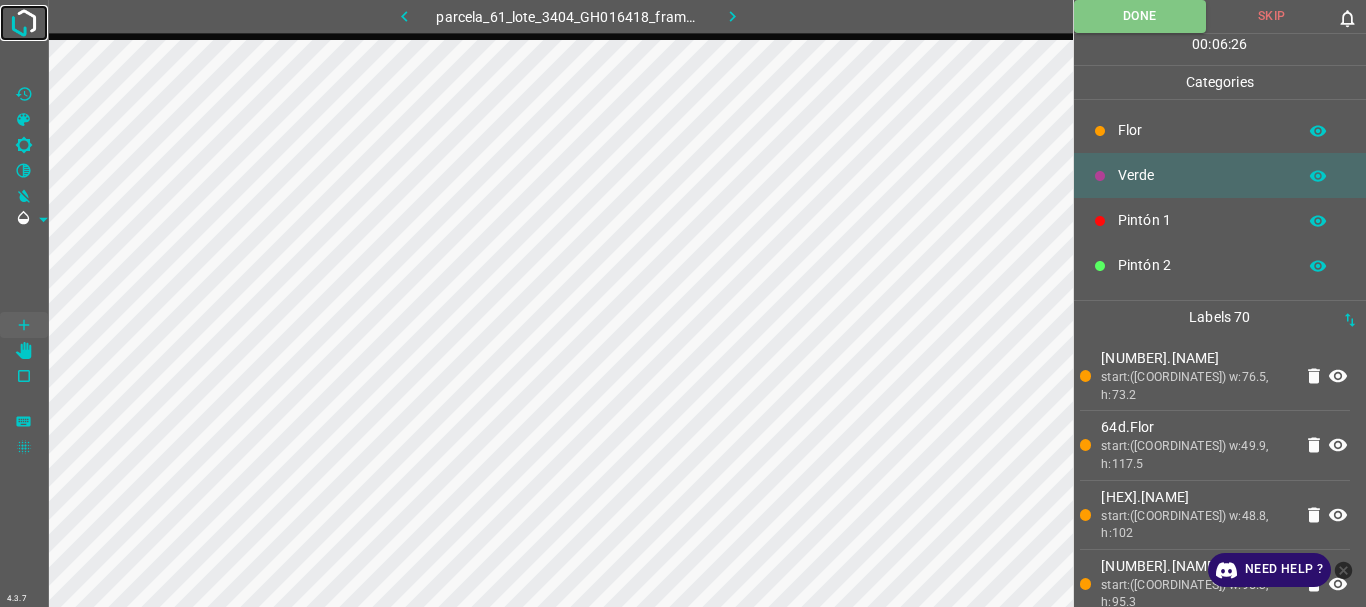 click at bounding box center [24, 23] 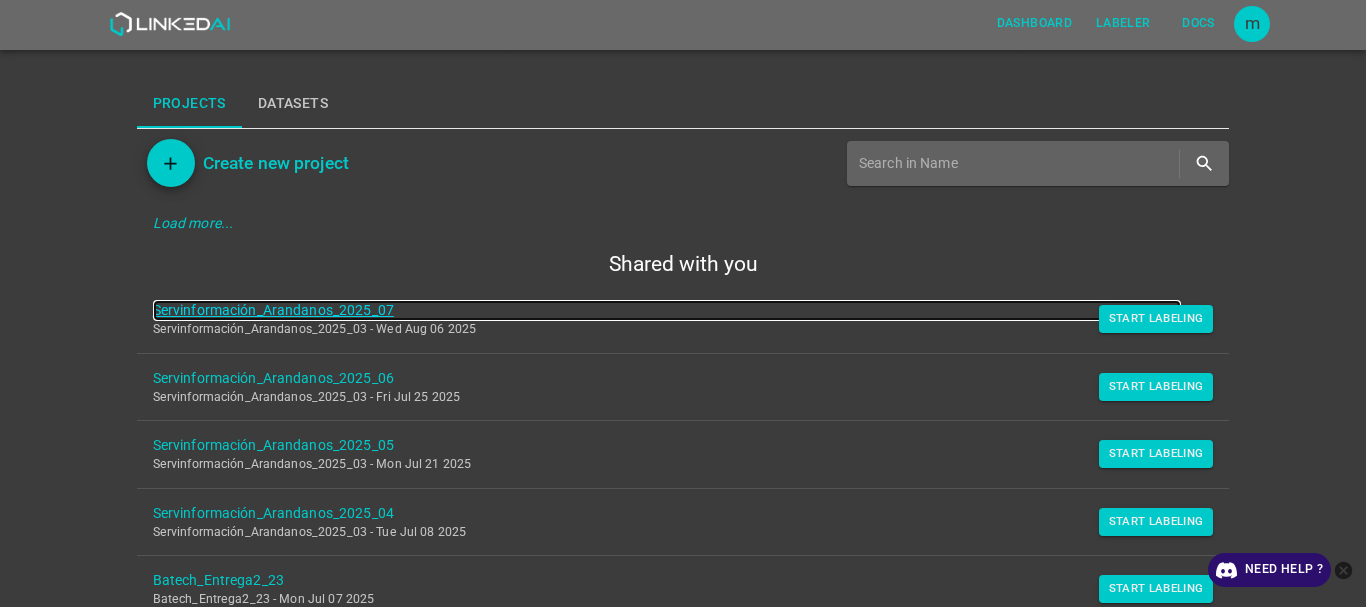 click on "Servinformación_Arandanos_2025_07" at bounding box center [667, 310] 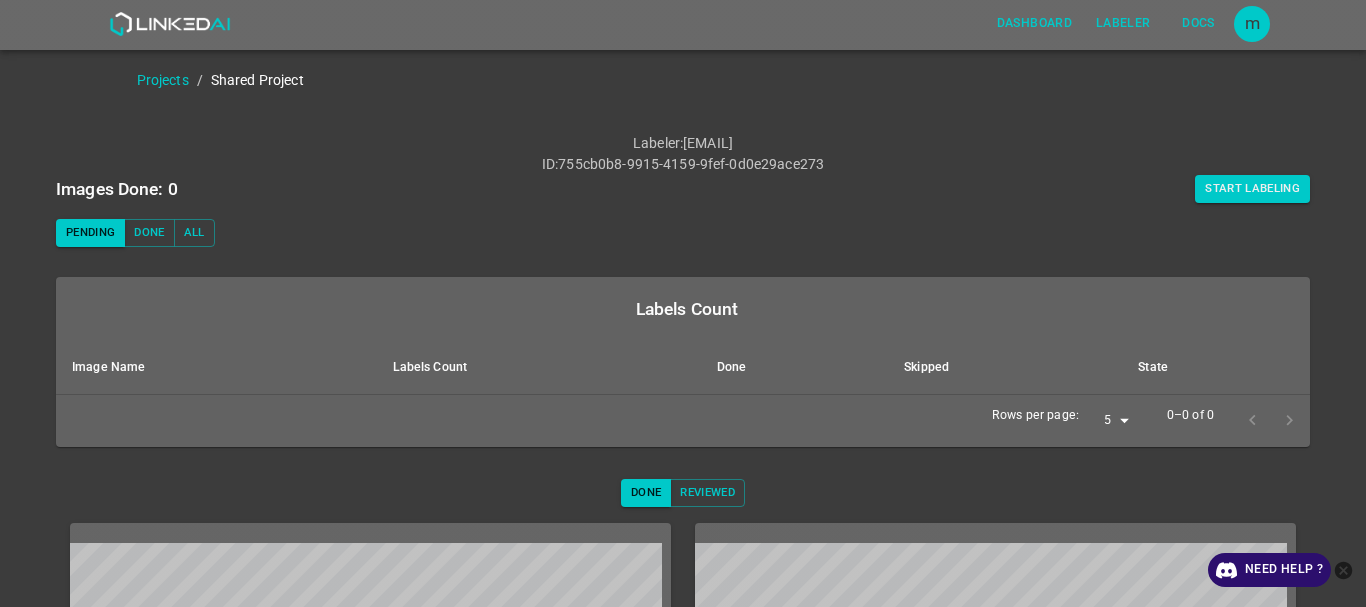 scroll, scrollTop: 0, scrollLeft: 0, axis: both 